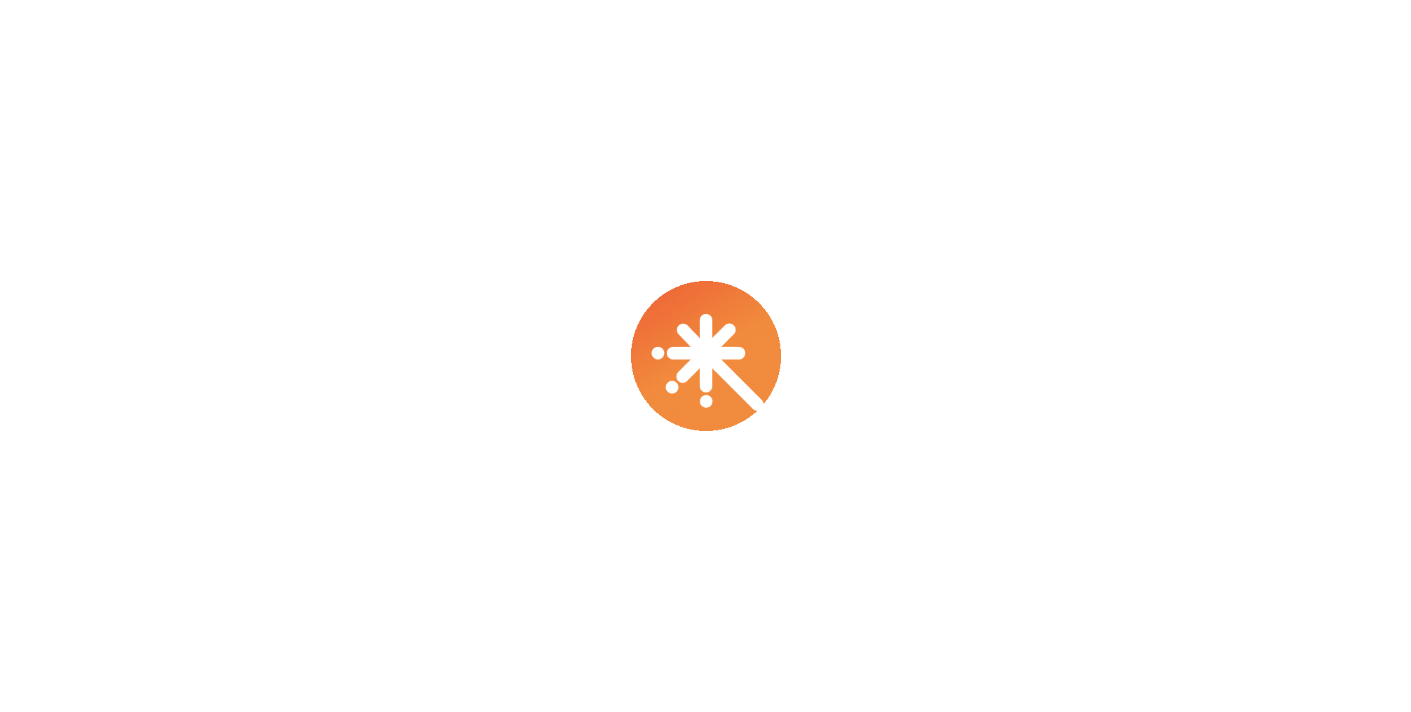 scroll, scrollTop: 0, scrollLeft: 0, axis: both 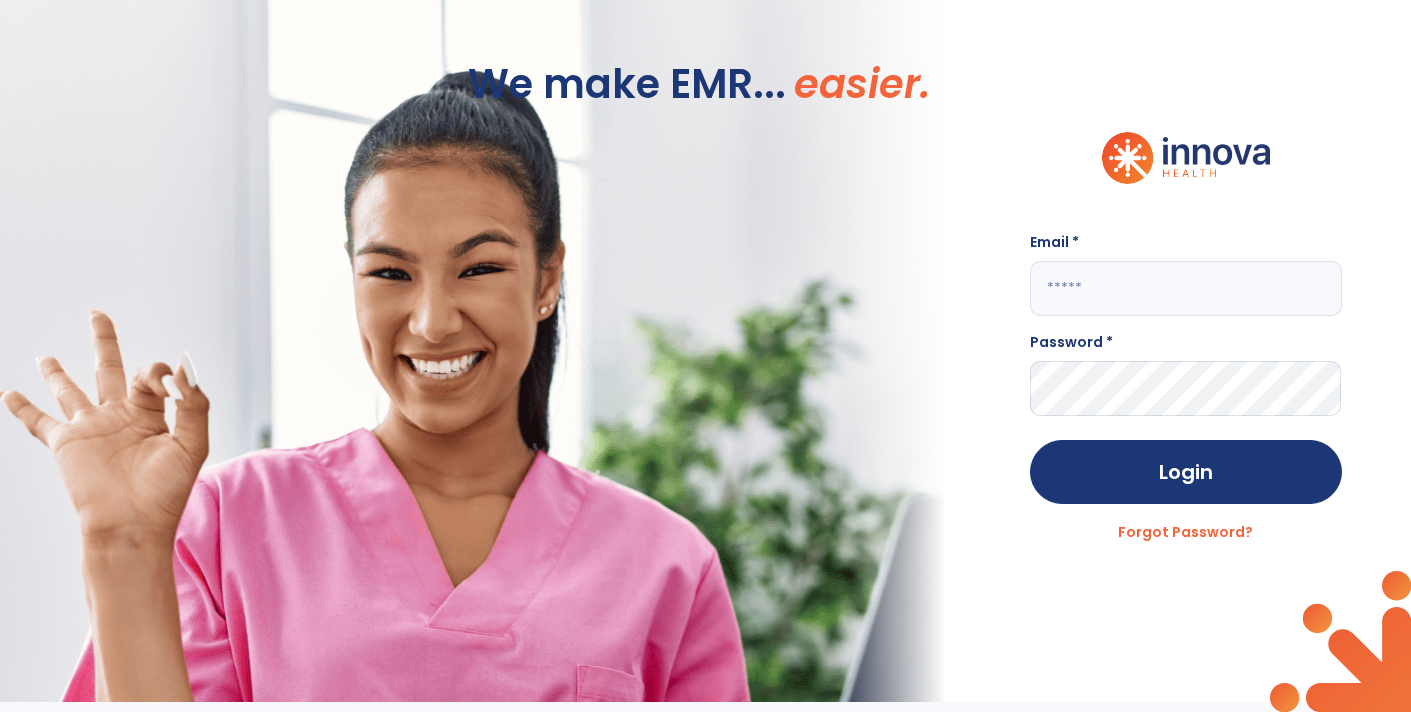 click 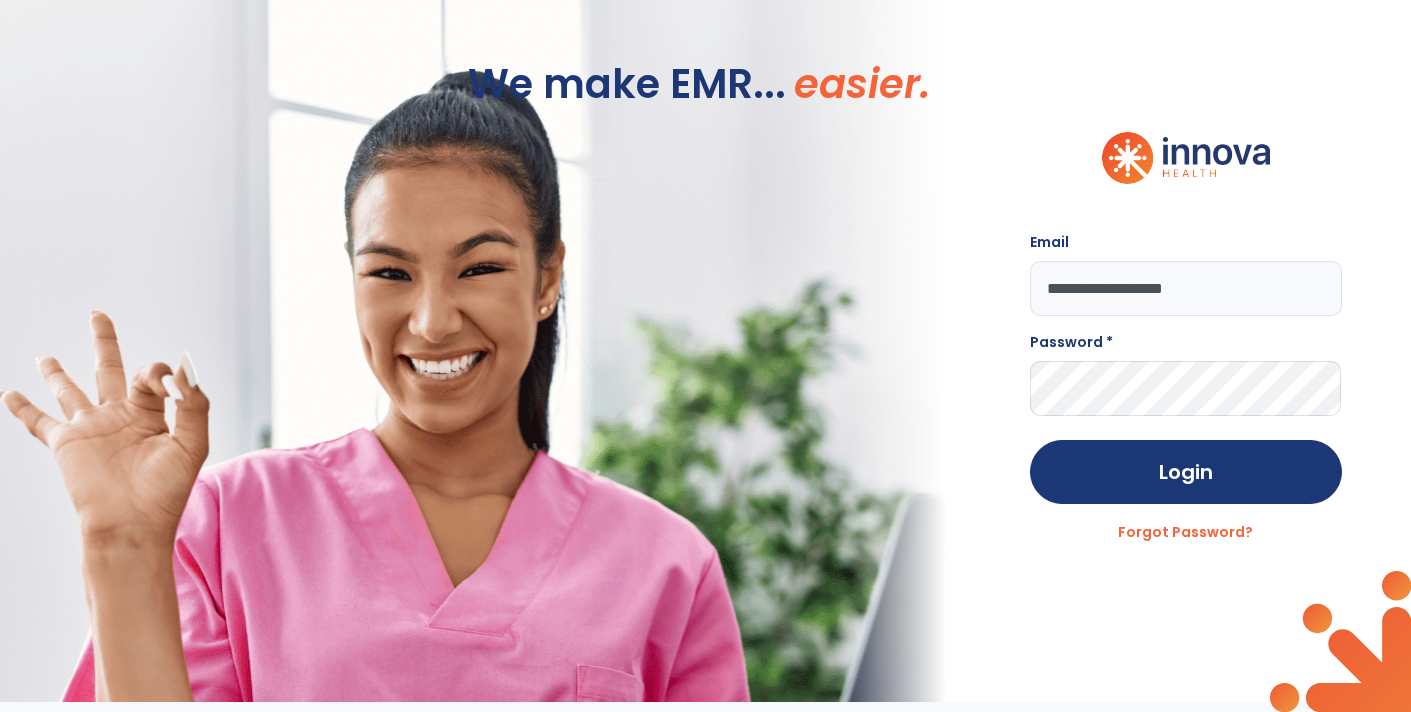 type on "**********" 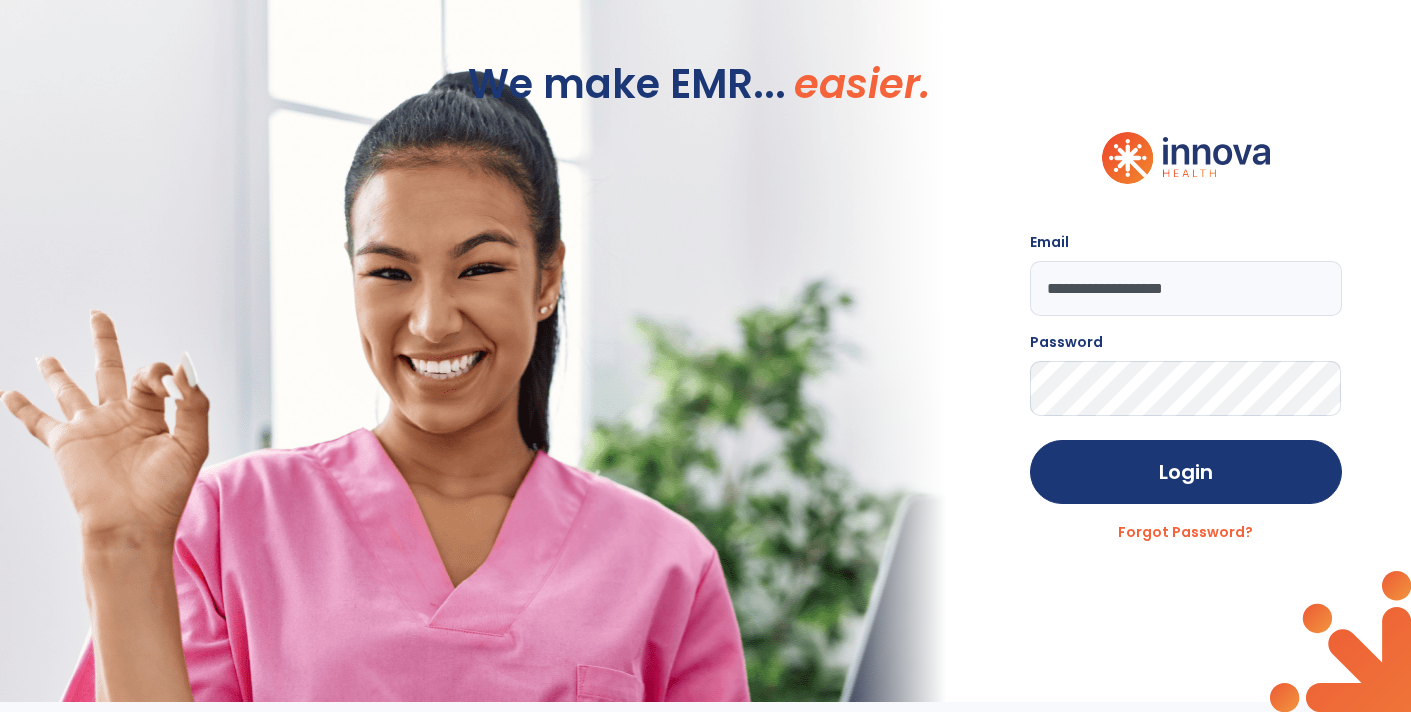click on "Login" 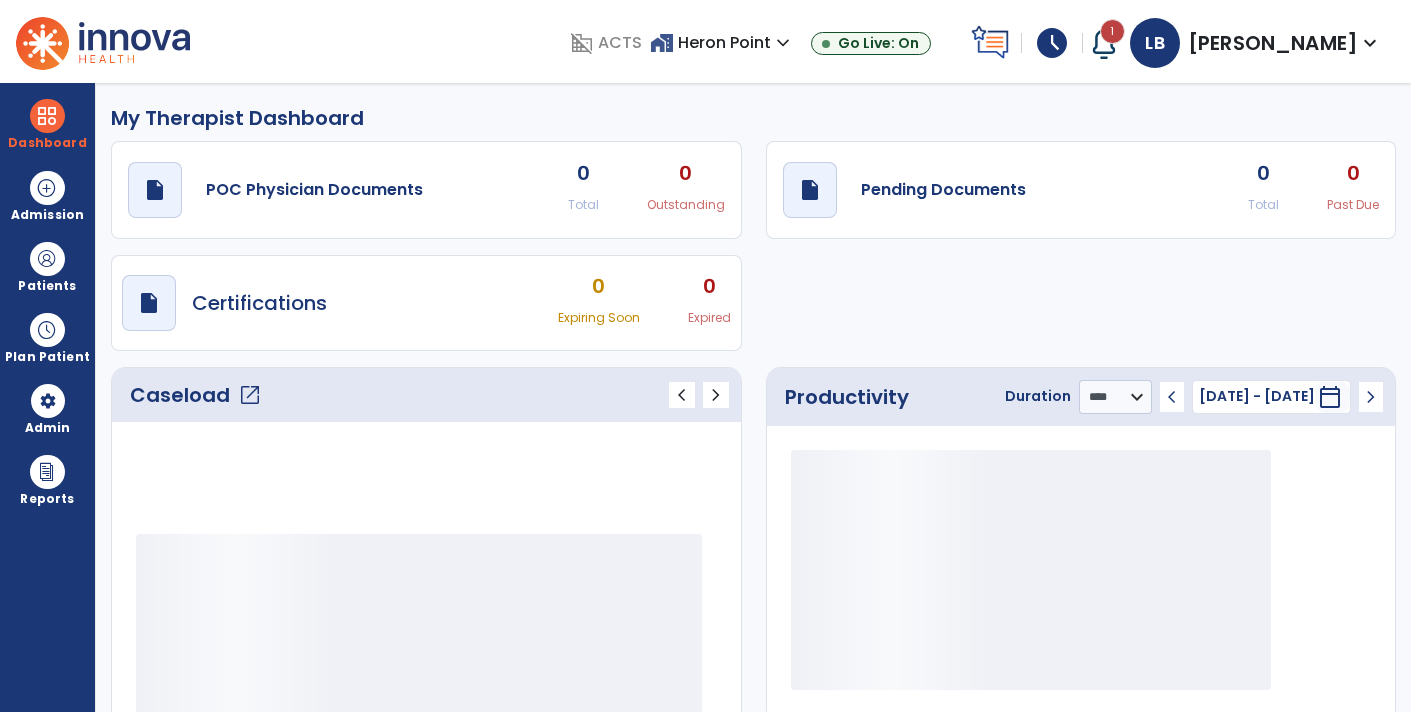 select on "****" 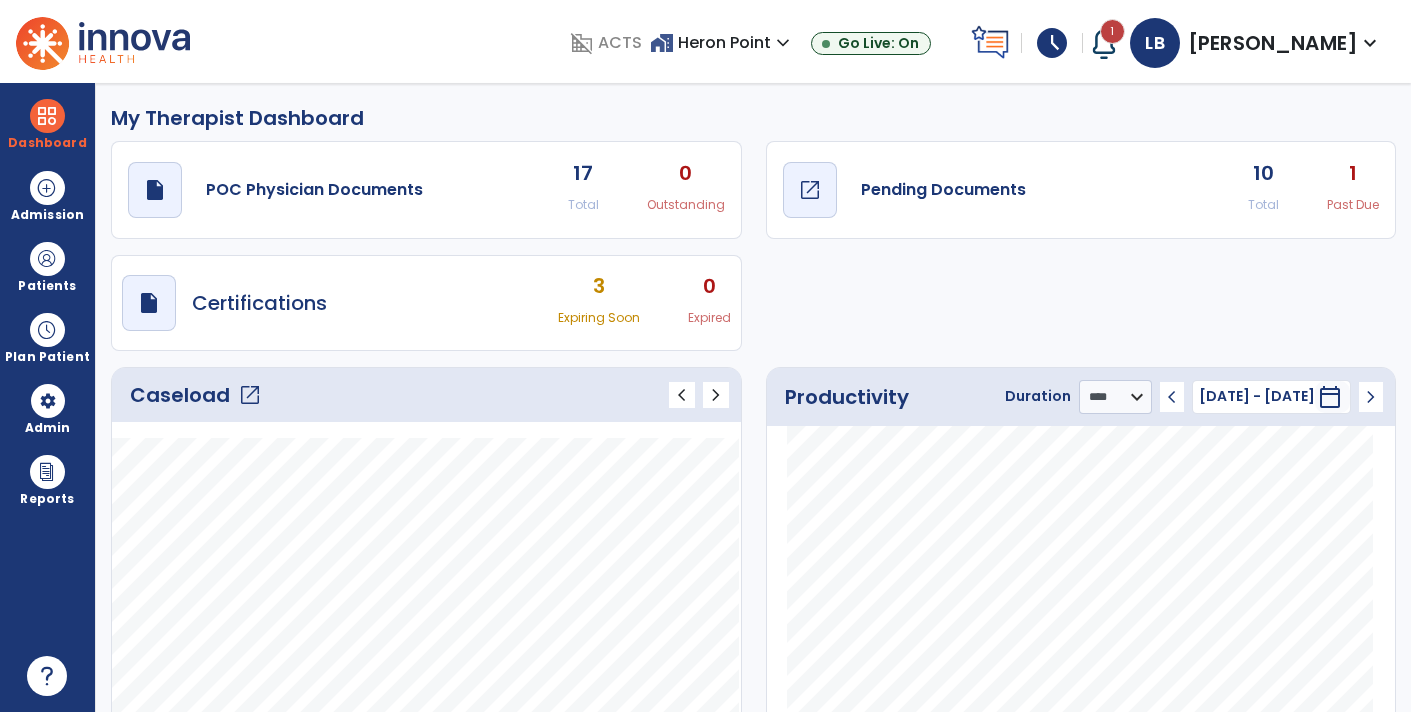 click on "open_in_new" 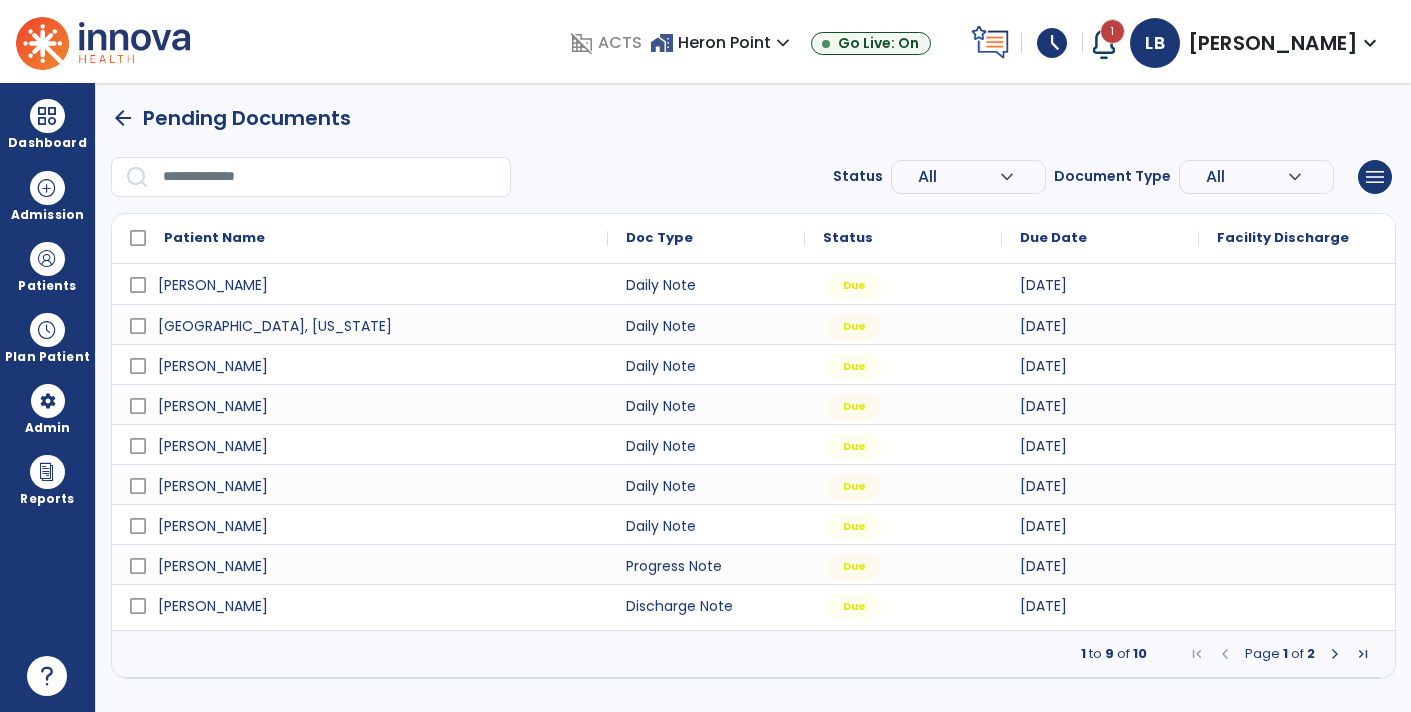 click on "Due Date" at bounding box center [1100, 238] 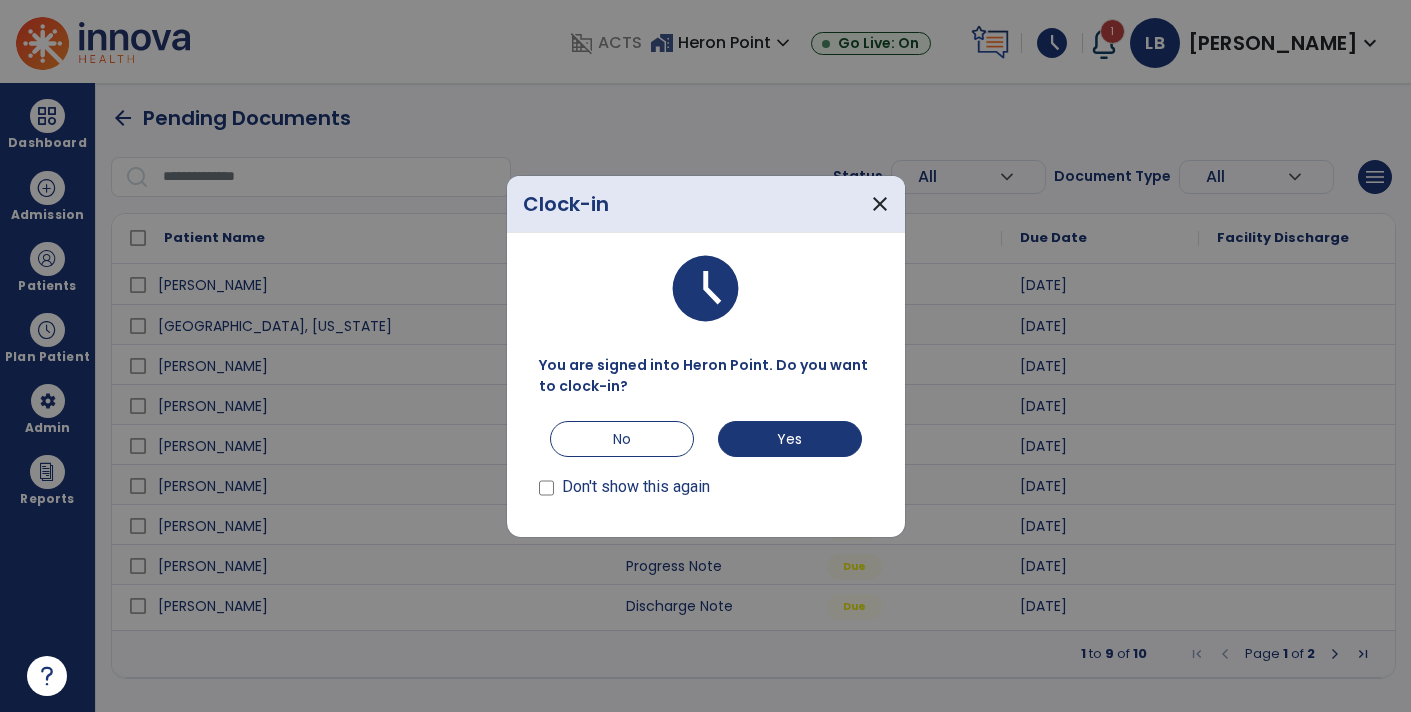 click at bounding box center (705, 356) 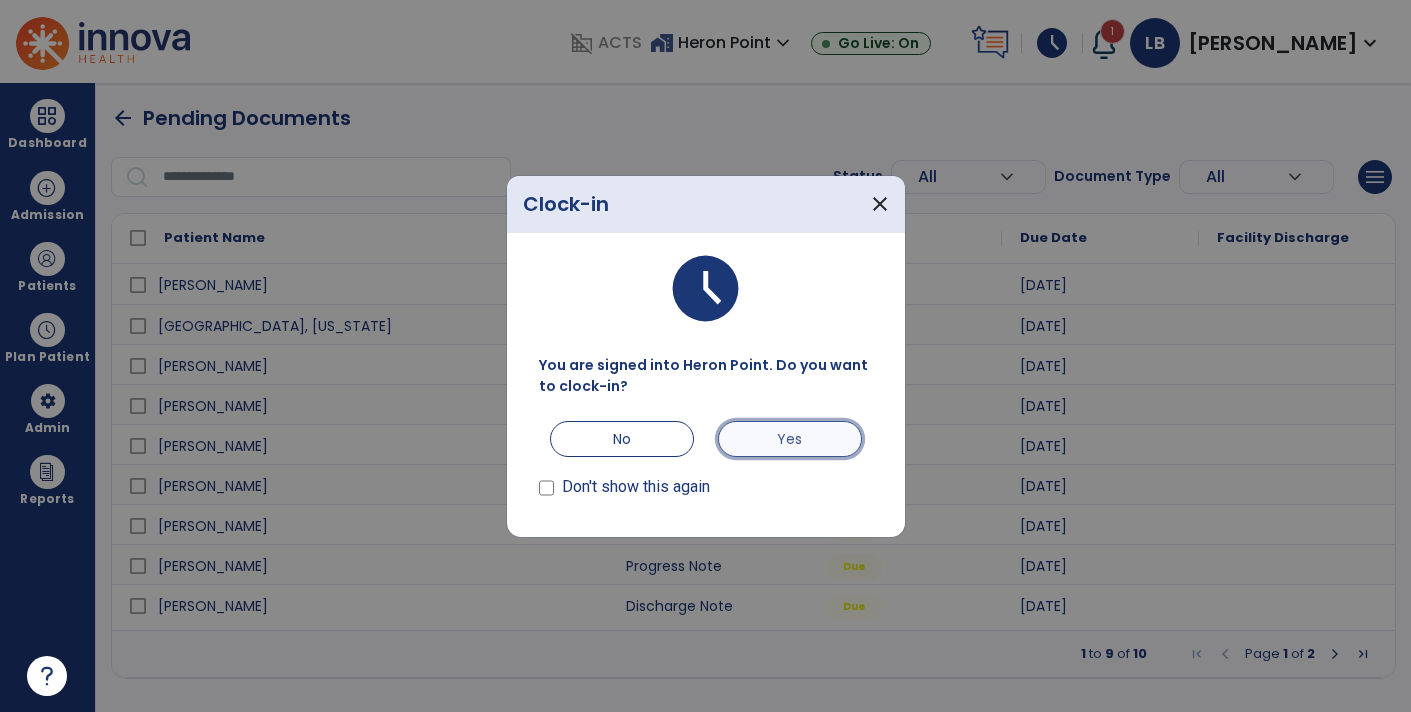 click on "Yes" at bounding box center (790, 439) 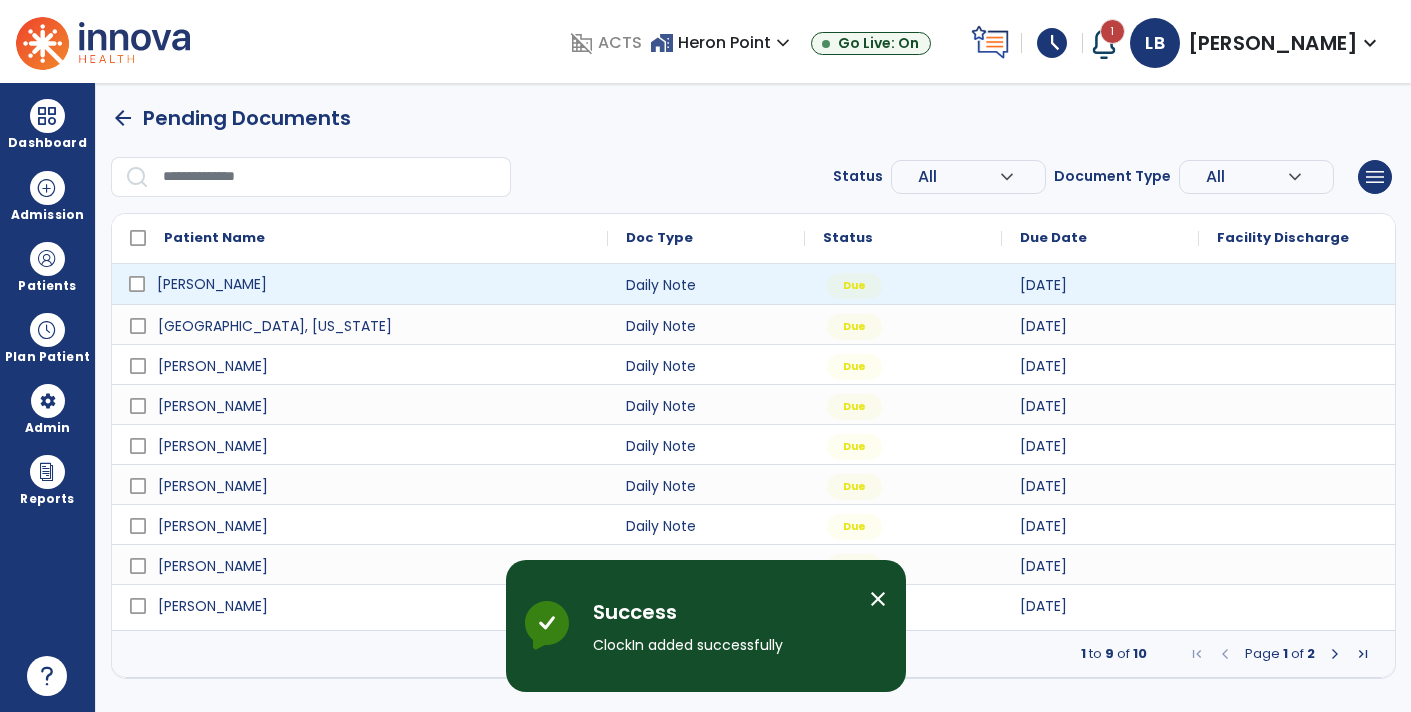 click on "[PERSON_NAME]" at bounding box center [374, 284] 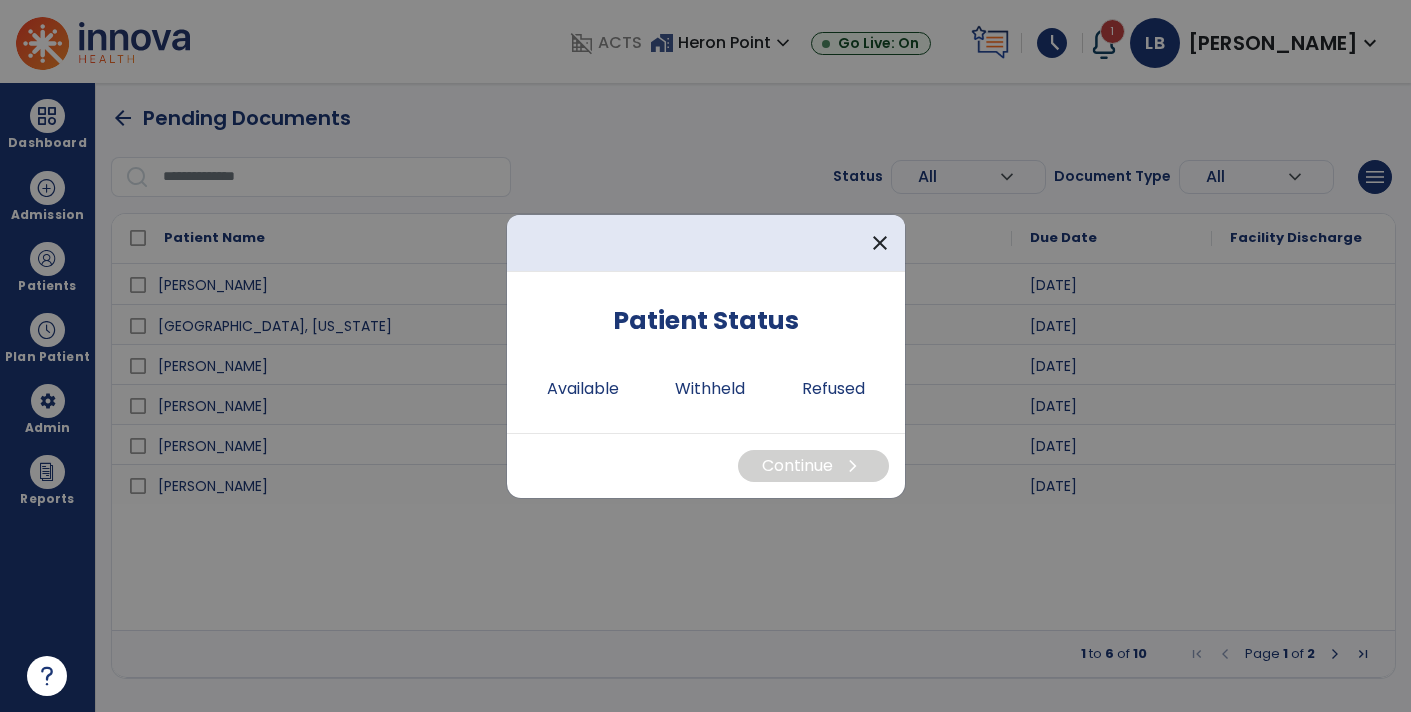 scroll, scrollTop: 0, scrollLeft: 0, axis: both 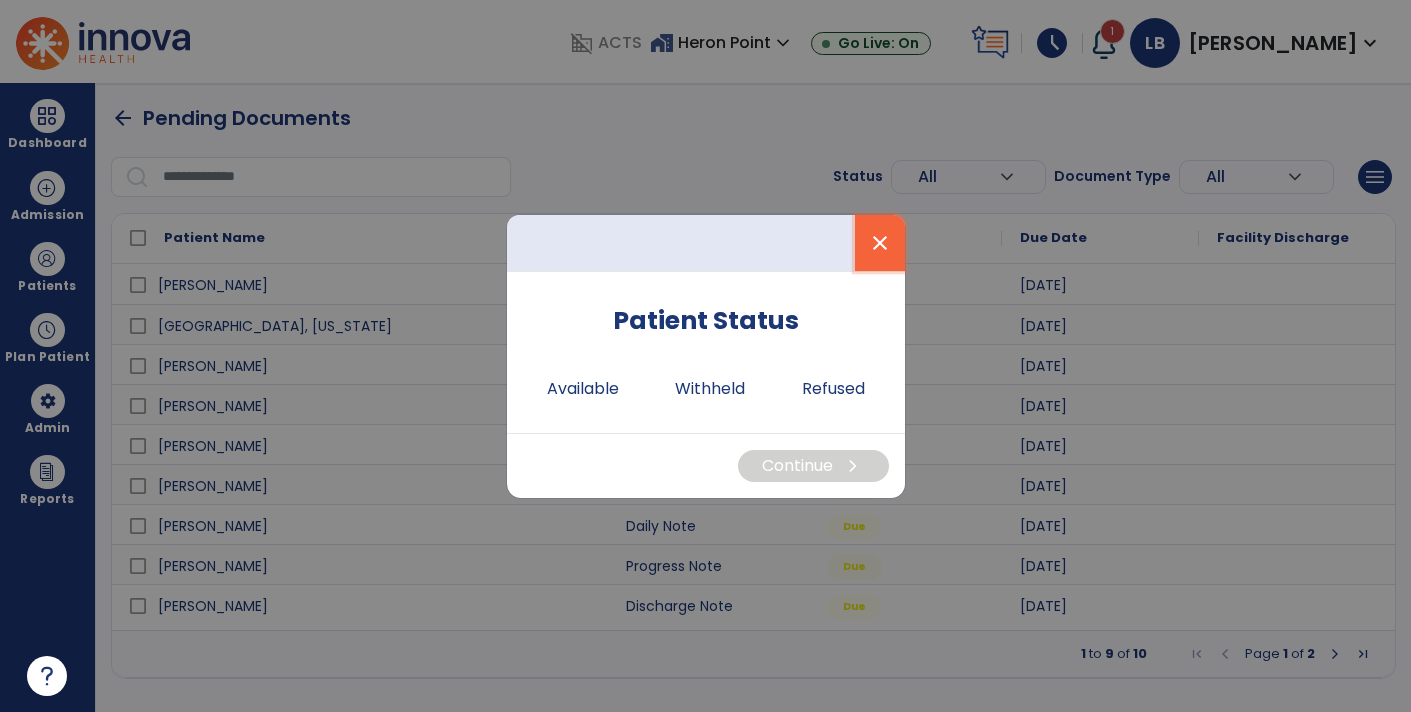 click on "close" at bounding box center (880, 243) 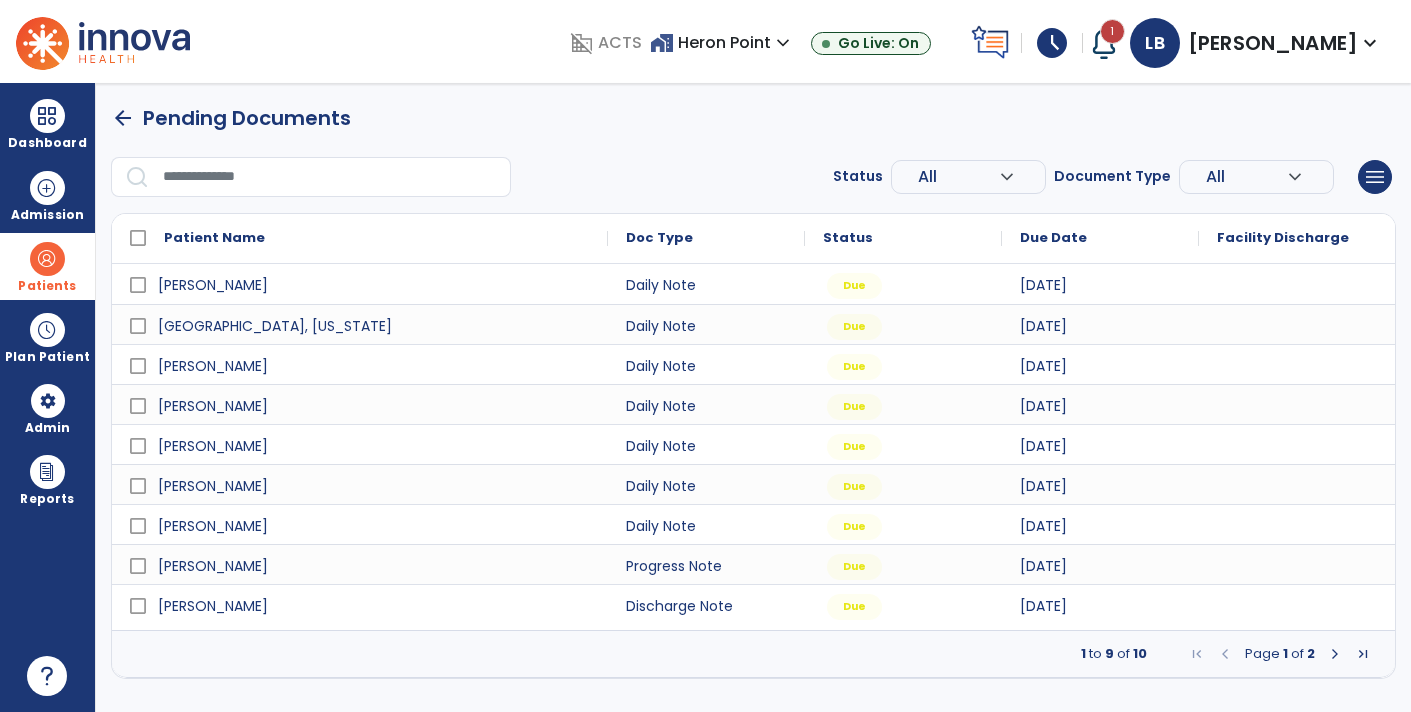 click on "Patients" at bounding box center (47, 266) 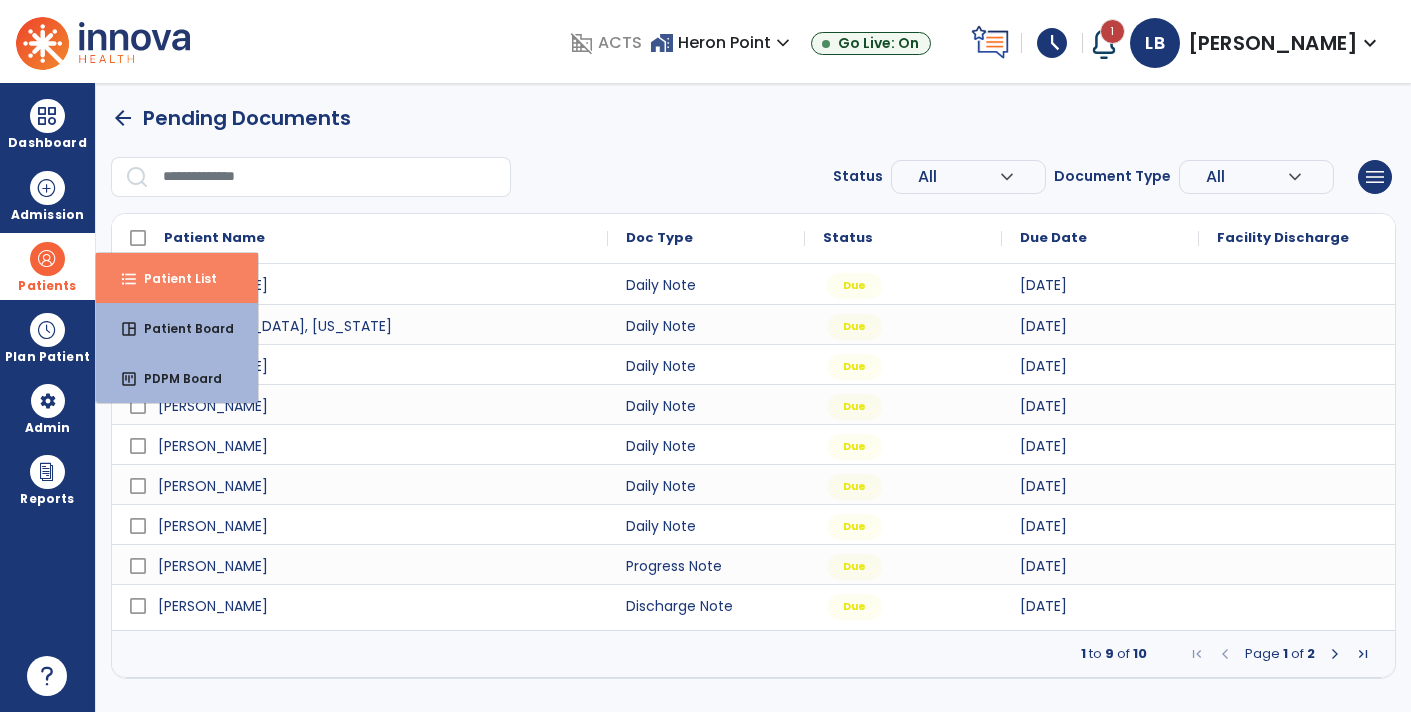 click on "format_list_bulleted  Patient List" at bounding box center [177, 278] 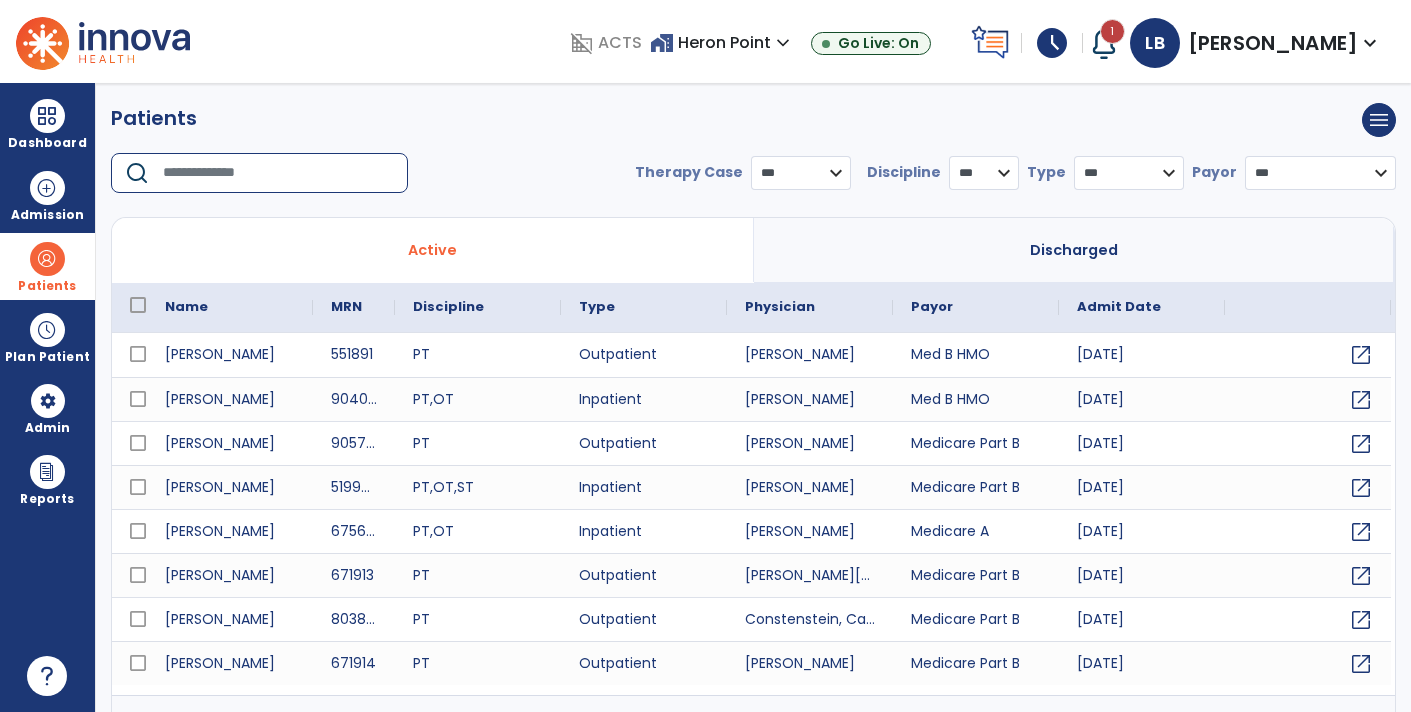 click at bounding box center [278, 173] 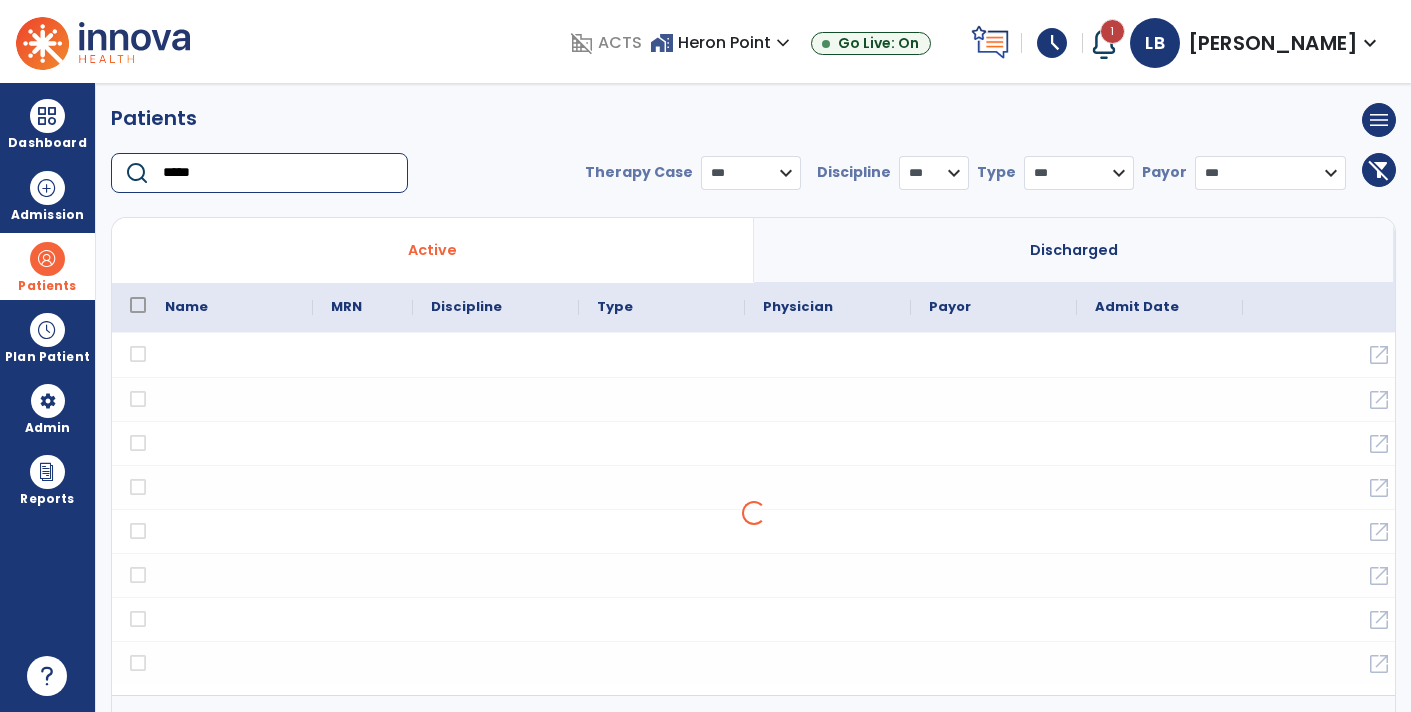 type on "*****" 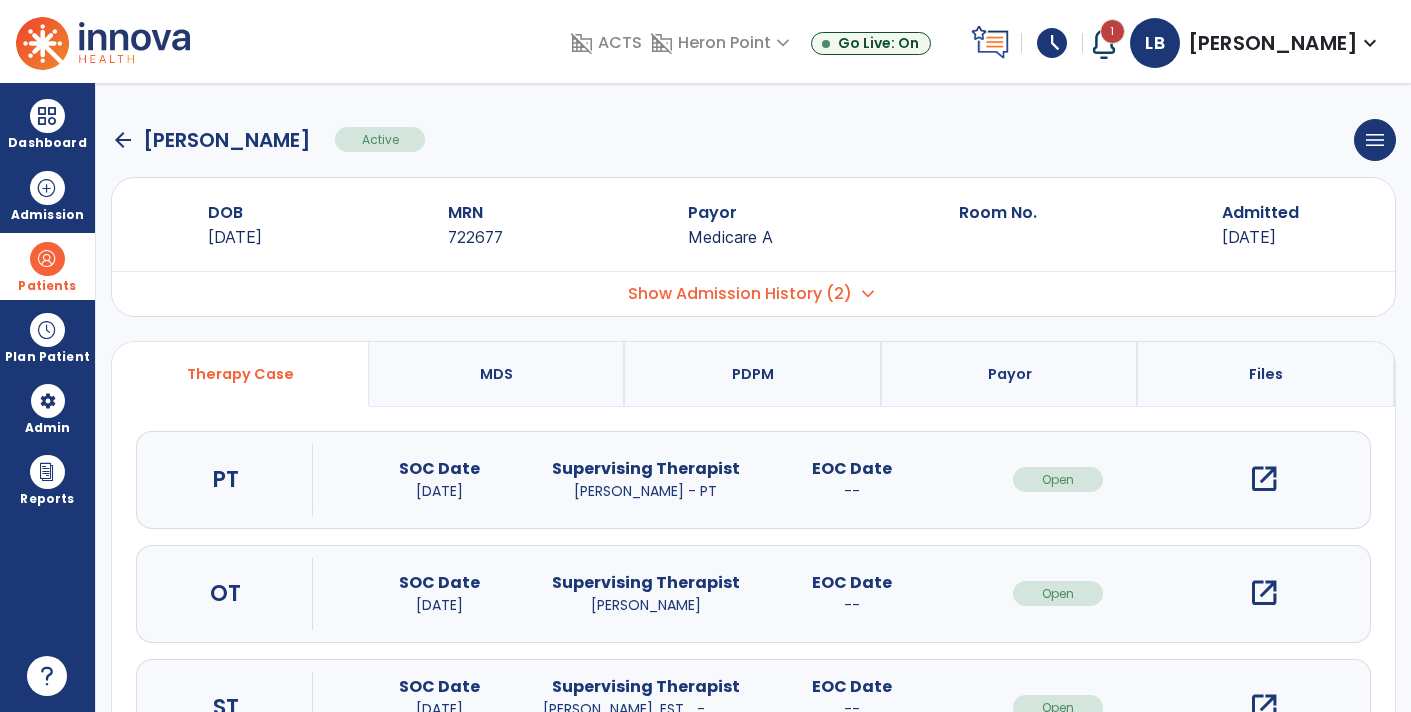 click on "open_in_new" at bounding box center [1264, 479] 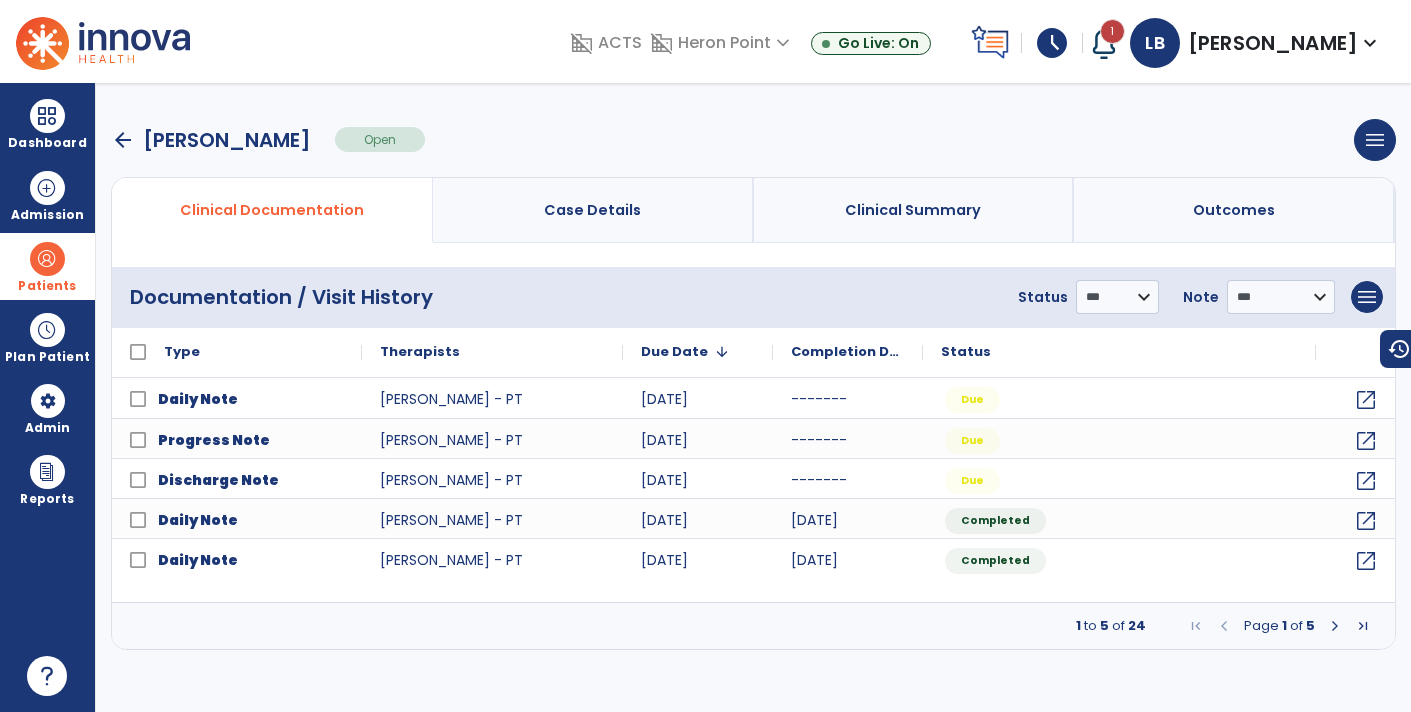 click at bounding box center (1335, 626) 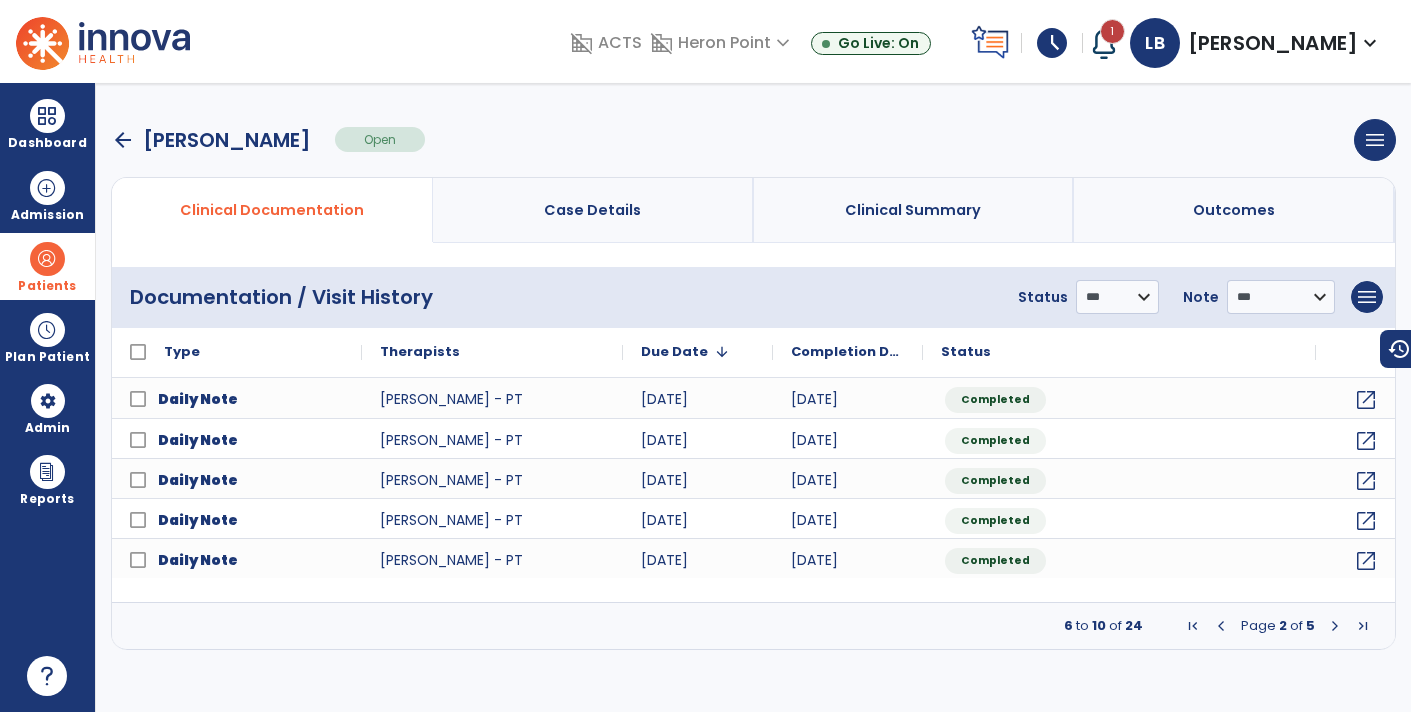 click at bounding box center (1335, 626) 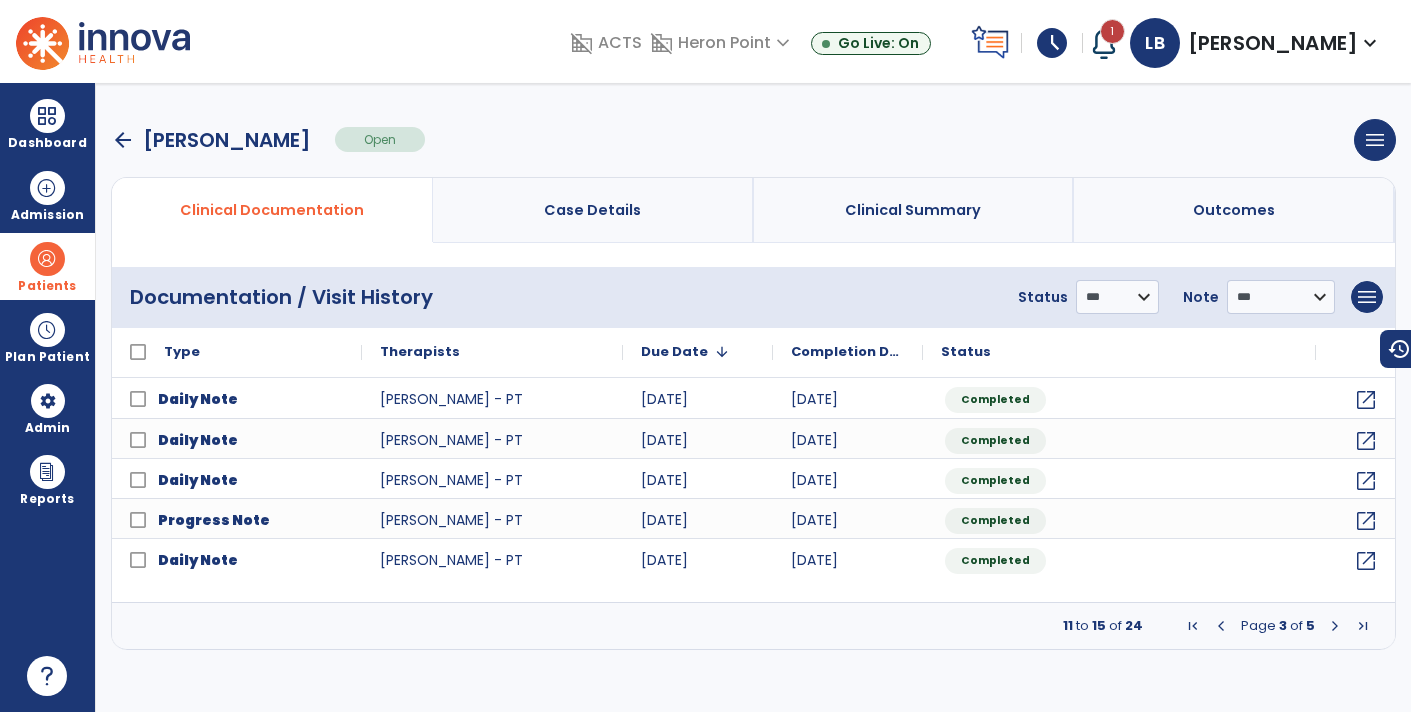 click at bounding box center [1335, 626] 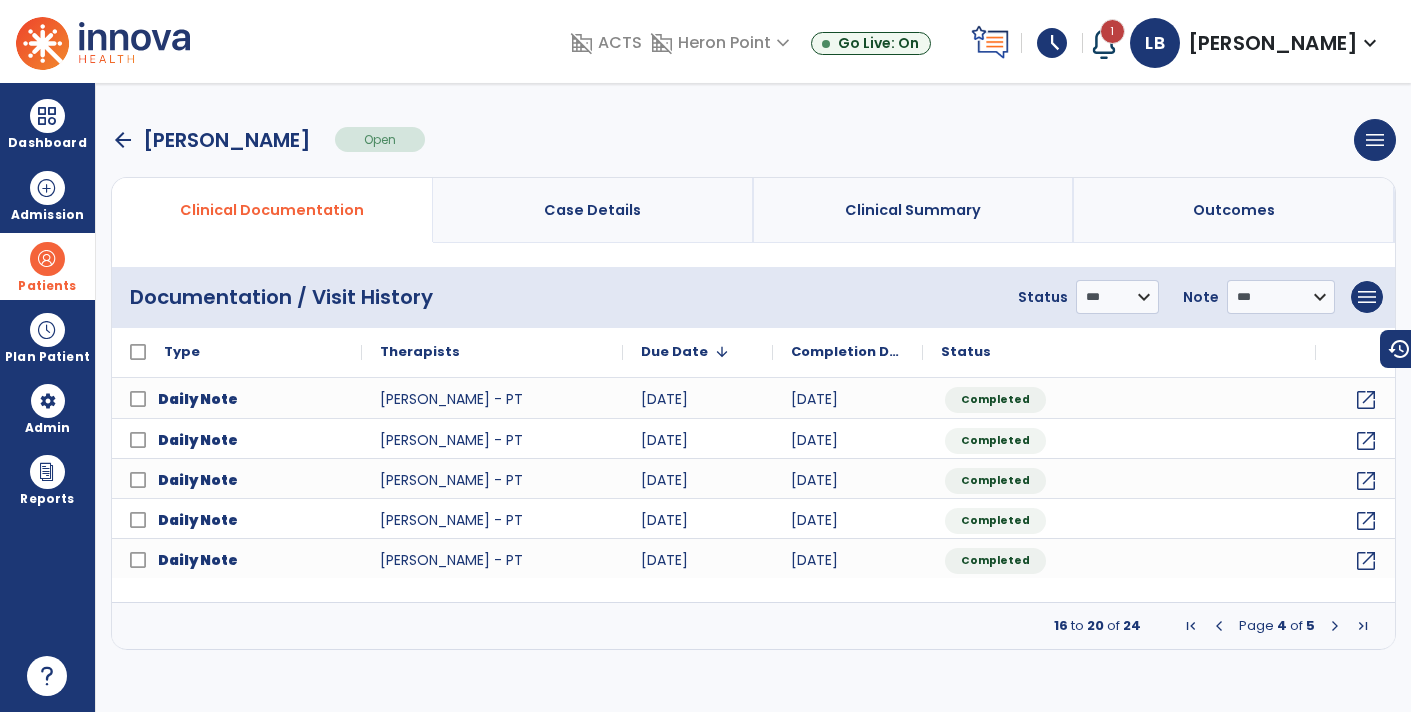 click at bounding box center (1335, 626) 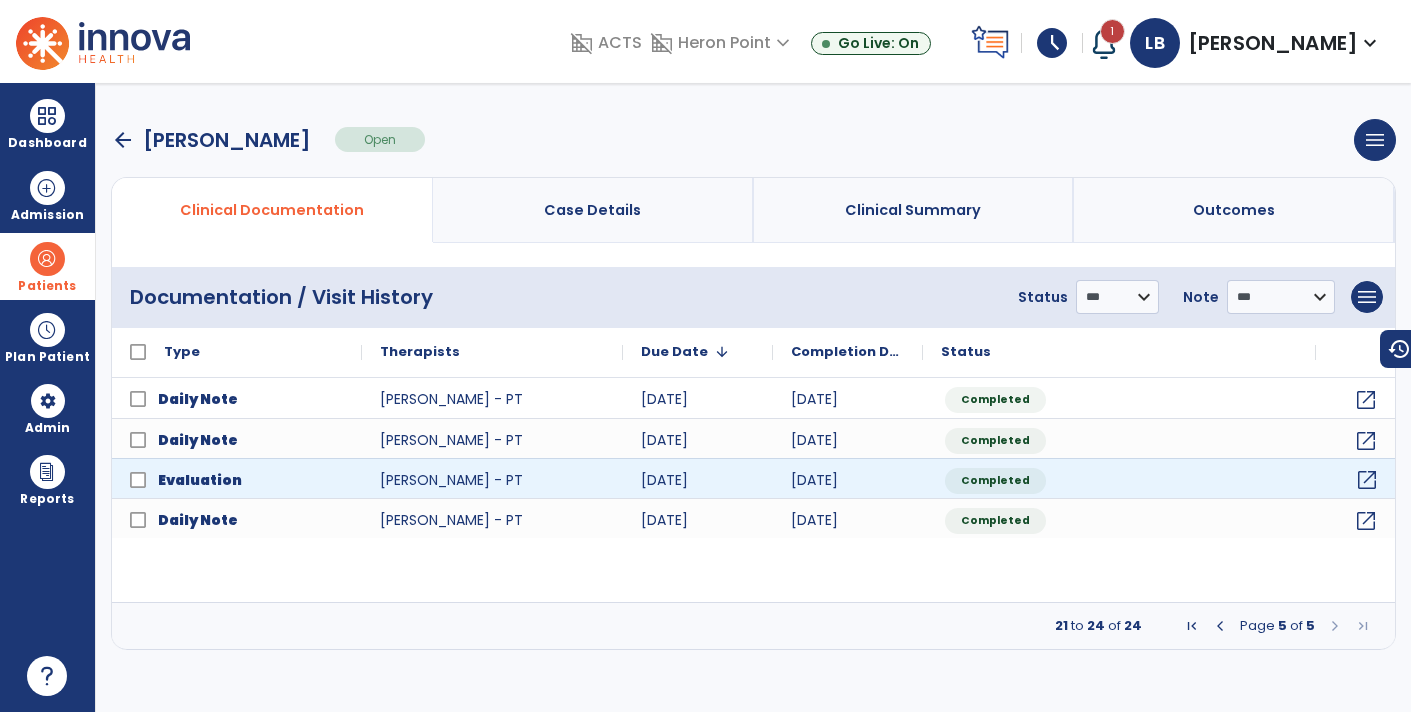 click on "open_in_new" 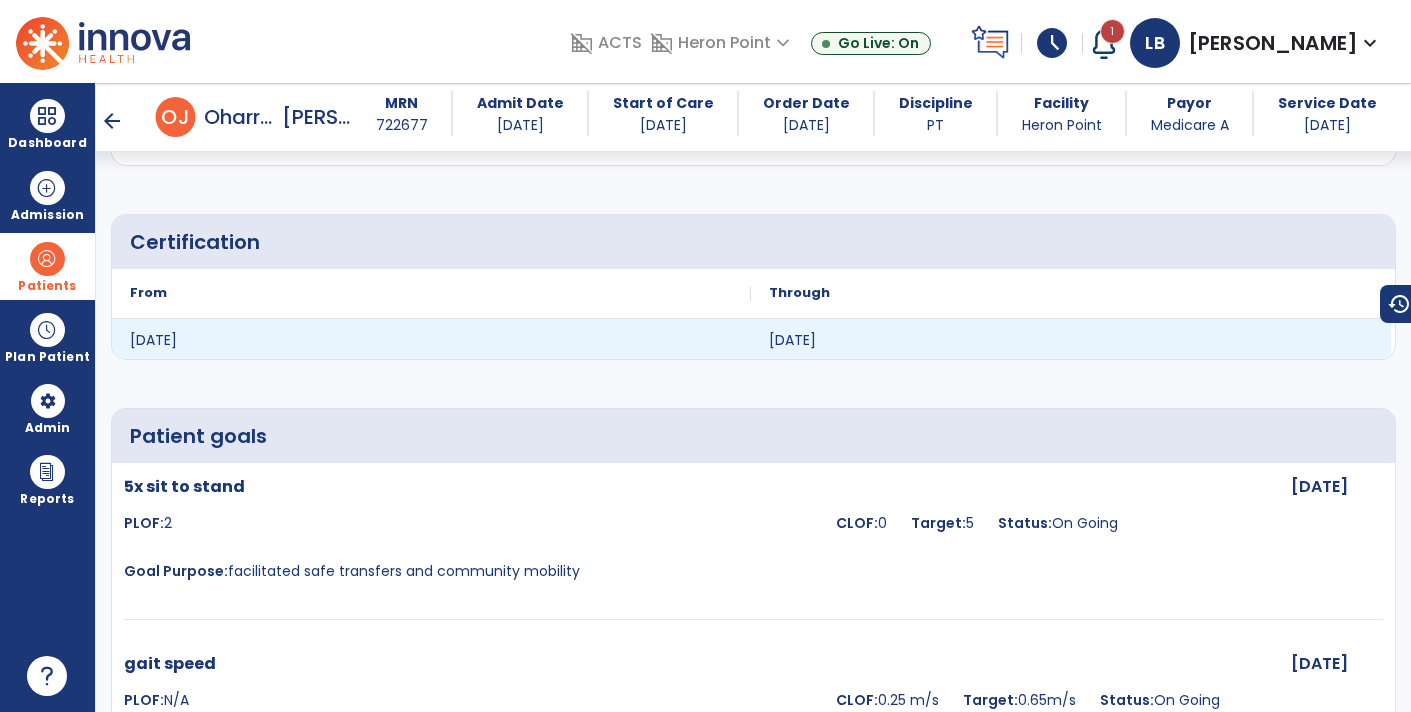 scroll, scrollTop: 3412, scrollLeft: 0, axis: vertical 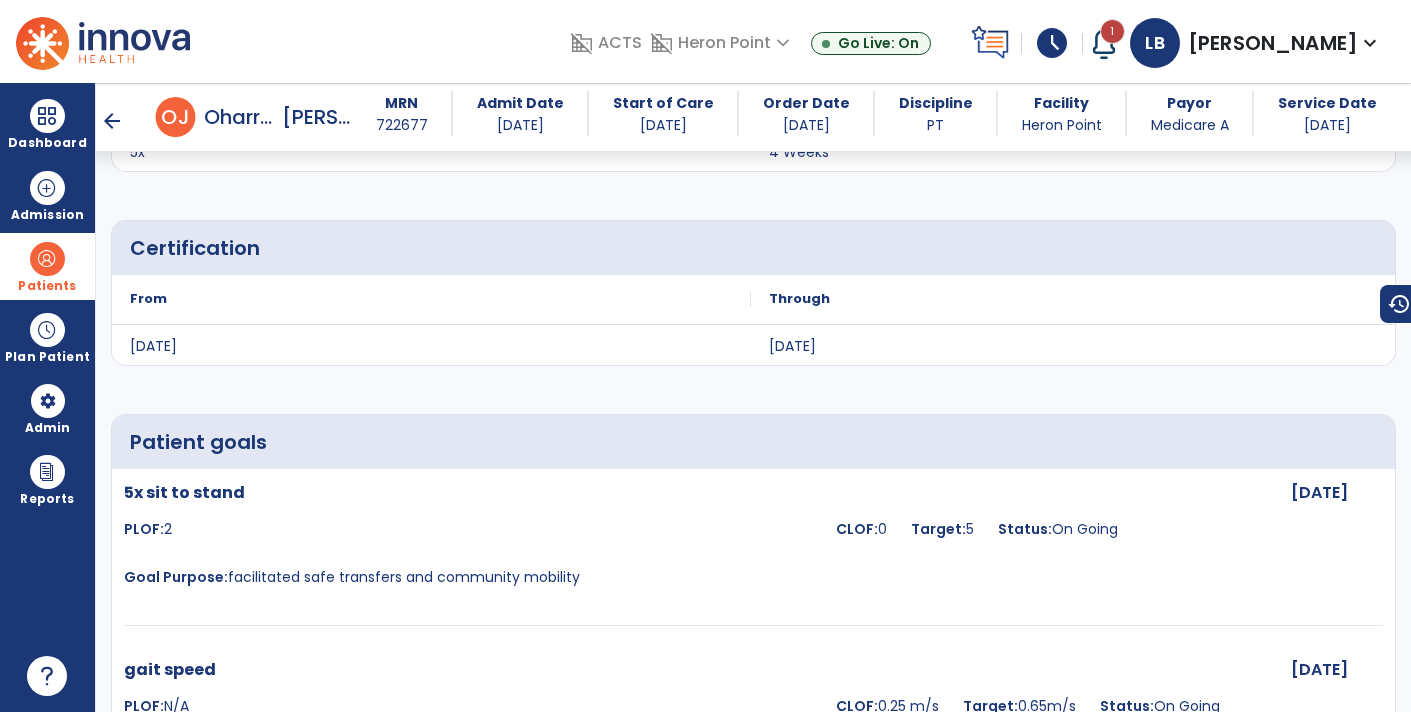click on "arrow_back" at bounding box center [112, 121] 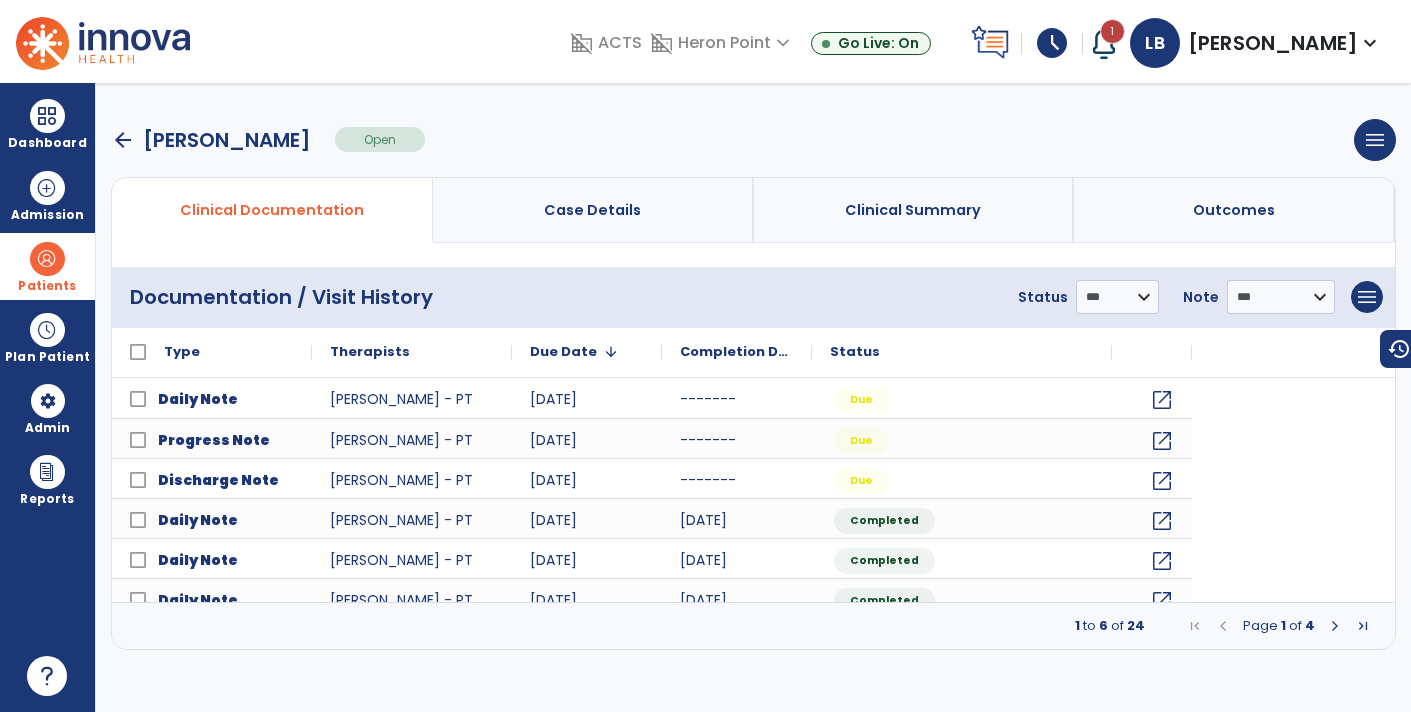 scroll, scrollTop: 0, scrollLeft: 0, axis: both 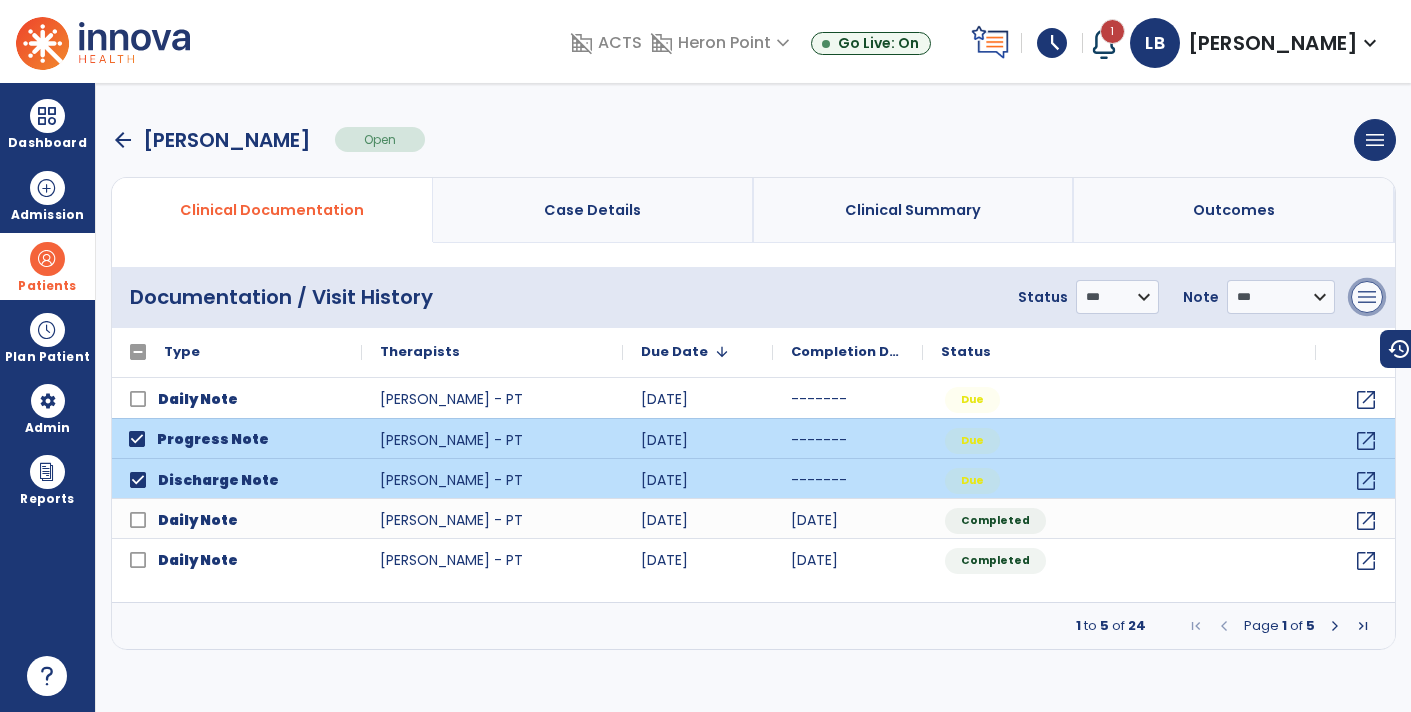 click on "menu" at bounding box center (1367, 297) 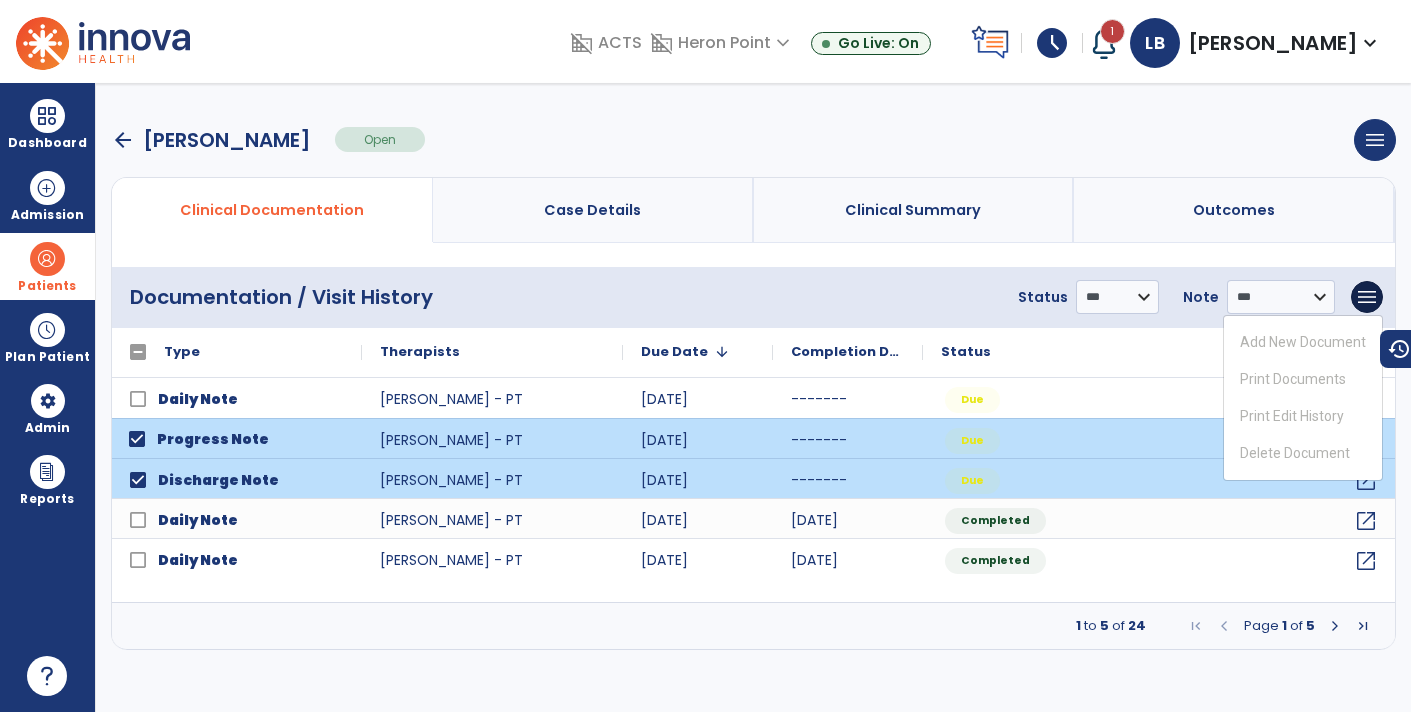 click on "**********" 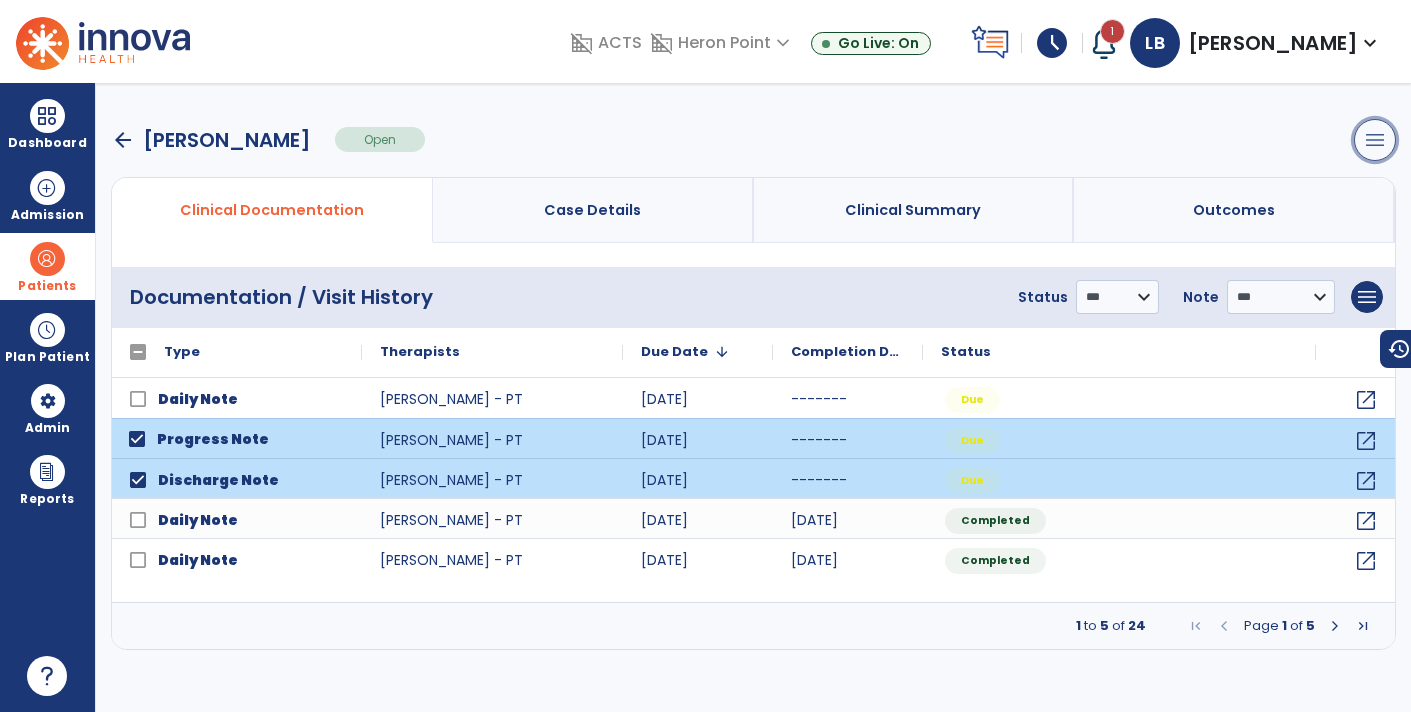 click on "menu" at bounding box center (1375, 140) 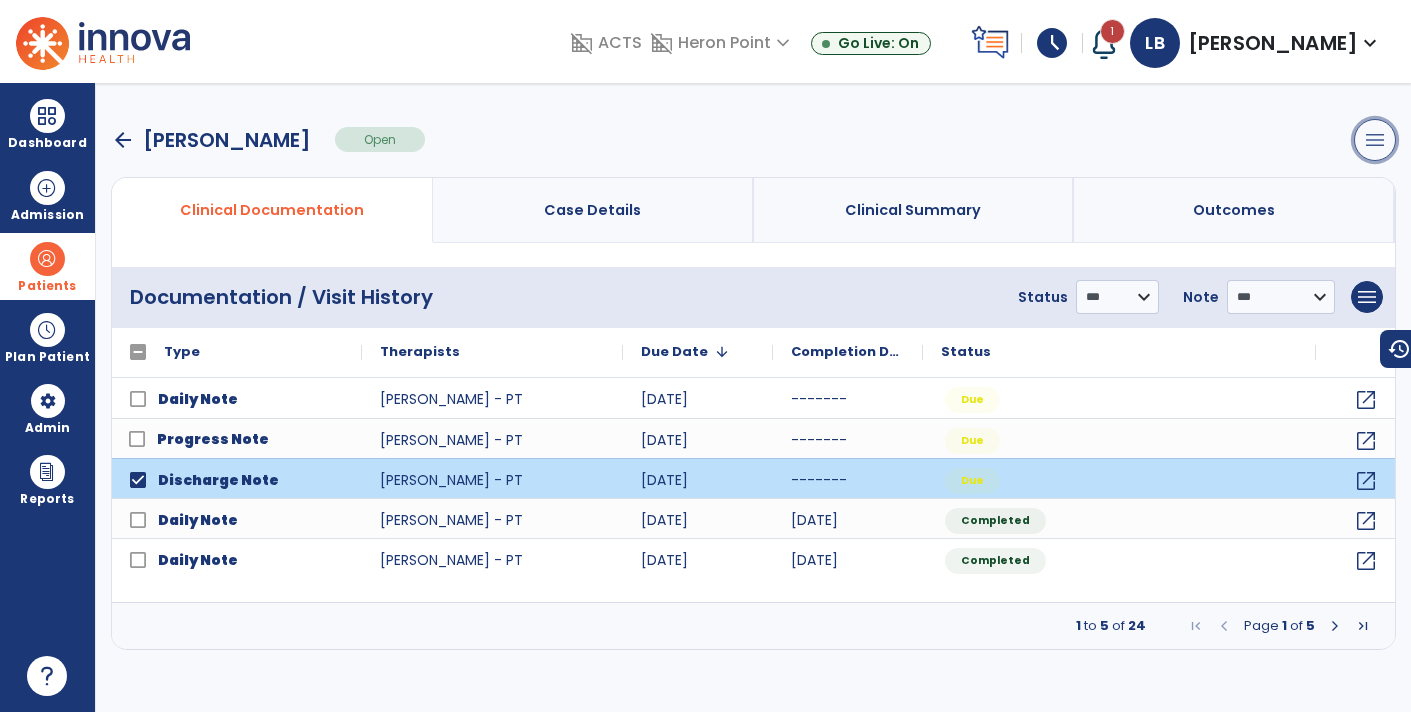 click on "menu" at bounding box center [1375, 140] 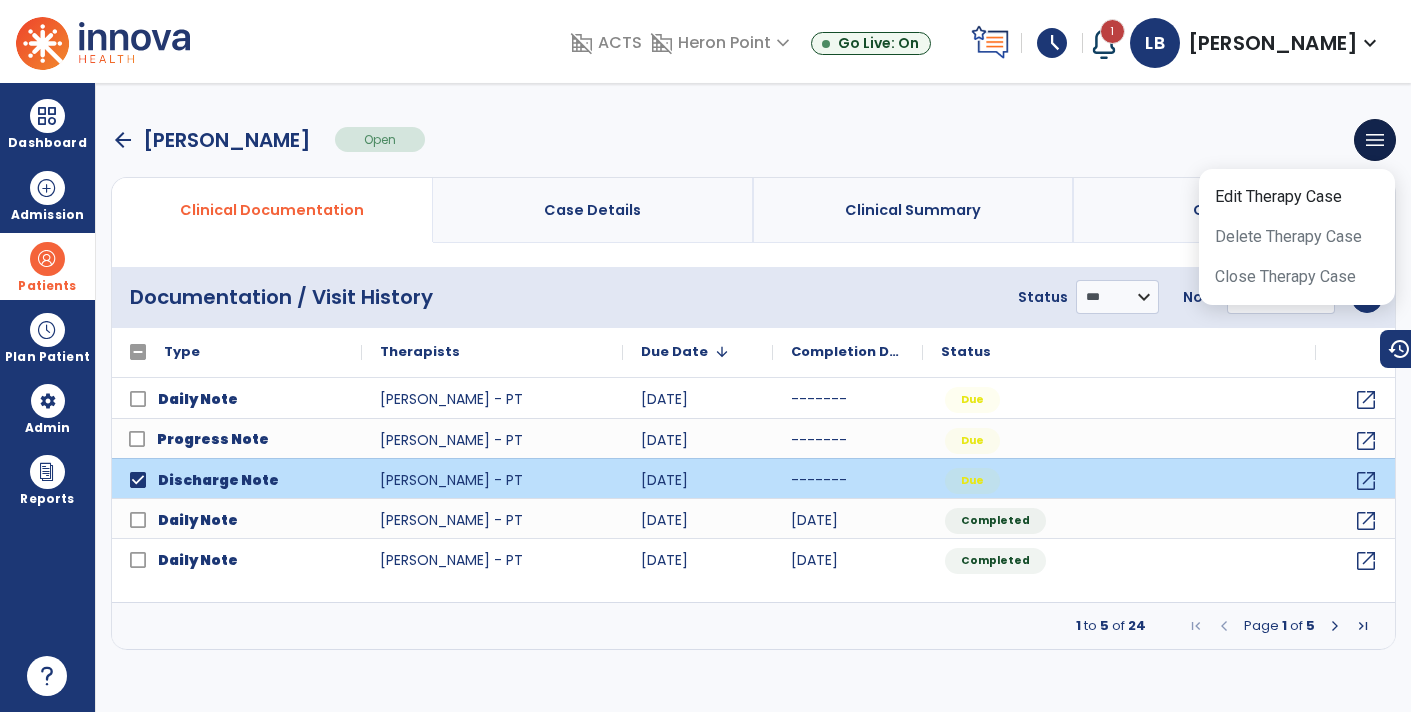 click on "arrow_back   [PERSON_NAME]  Open  menu   Edit Therapy Case   Delete Therapy Case   Close Therapy Case" at bounding box center [753, 140] 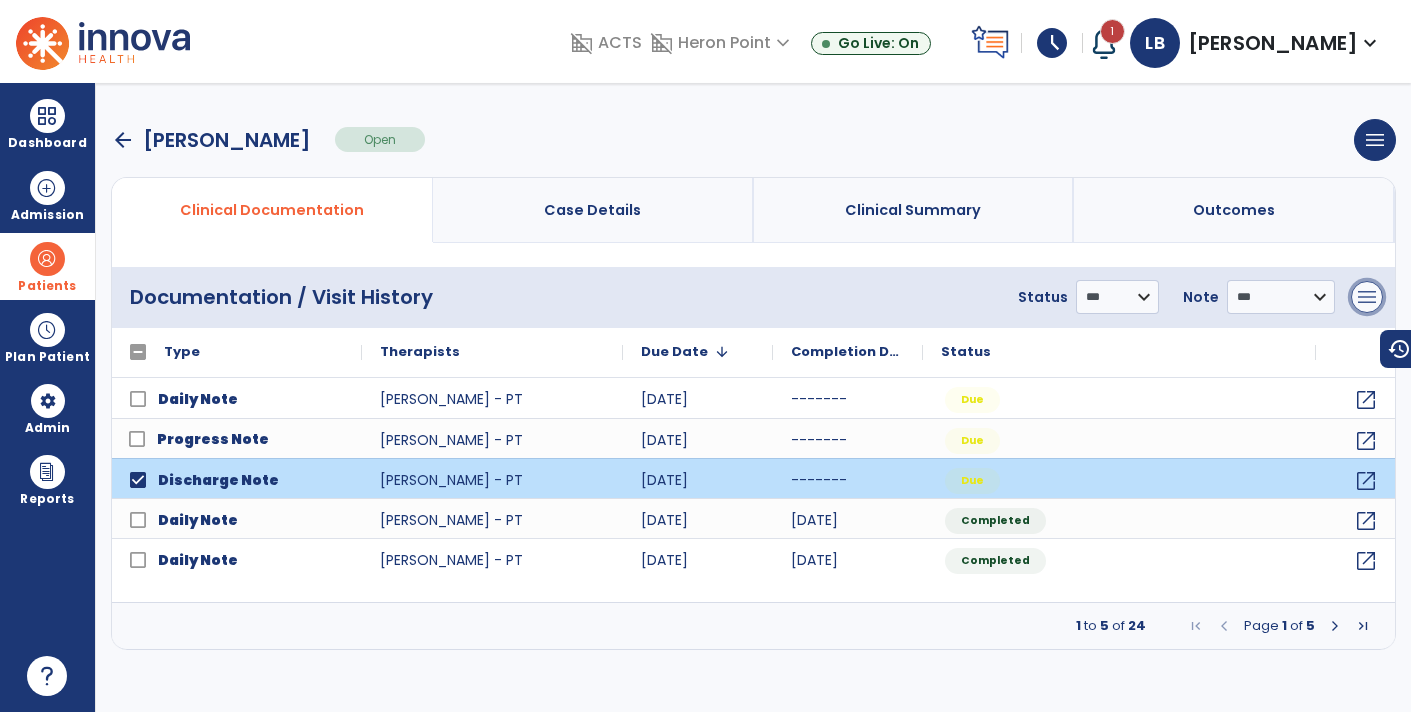 click on "menu" at bounding box center (1367, 297) 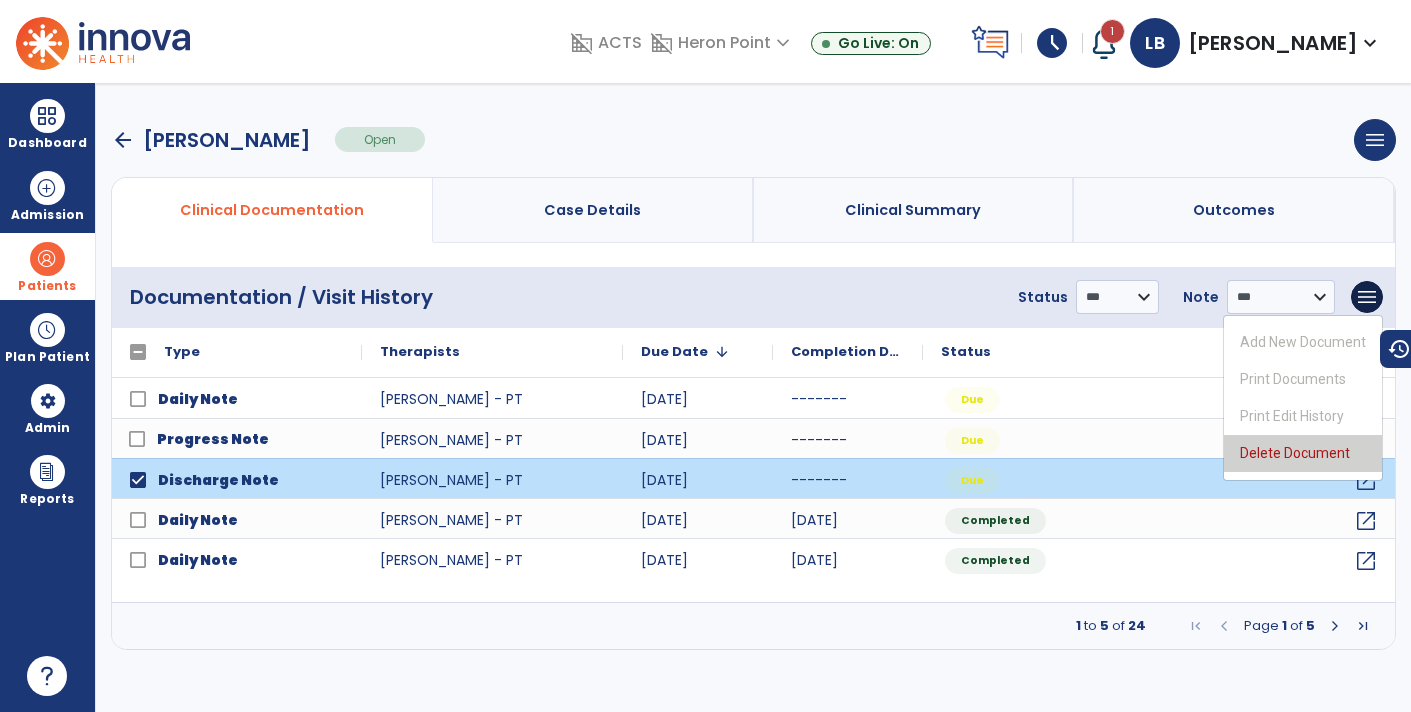 click on "Delete Document" at bounding box center (1303, 453) 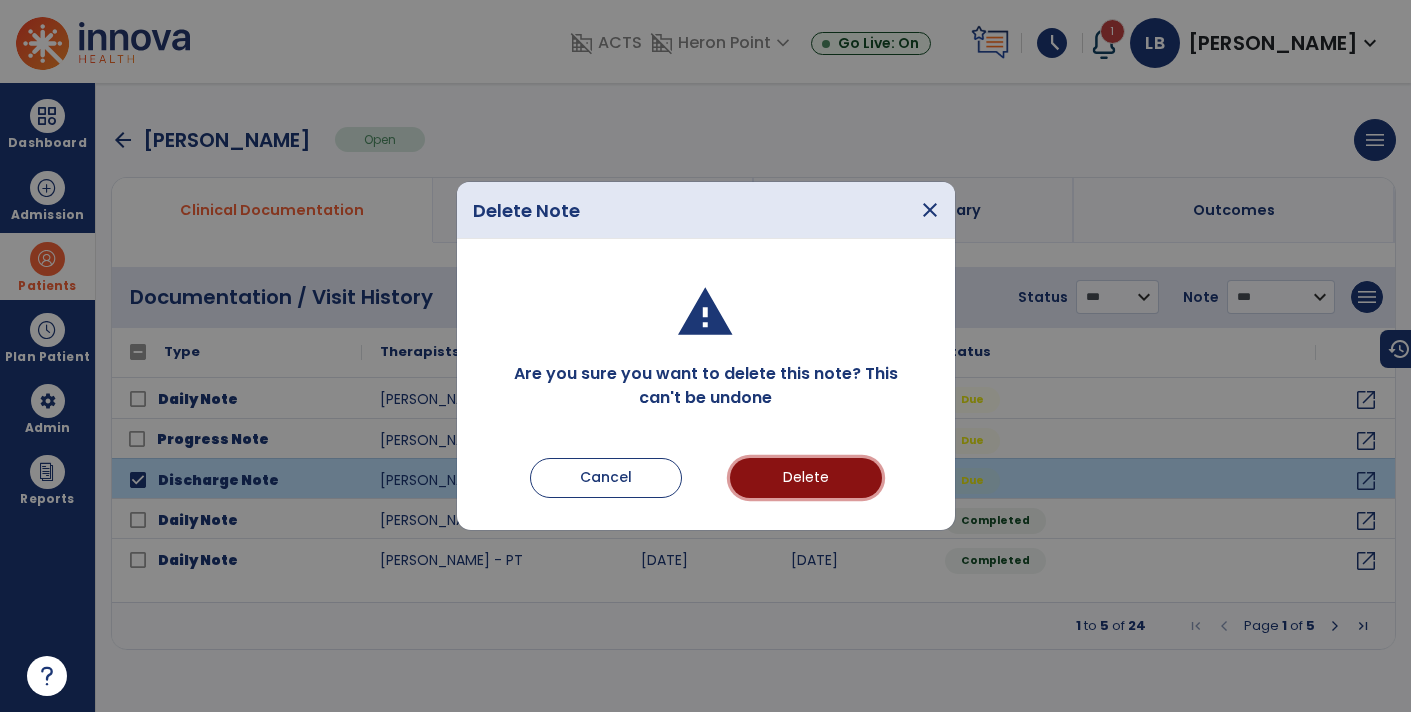 click on "Delete" at bounding box center [806, 478] 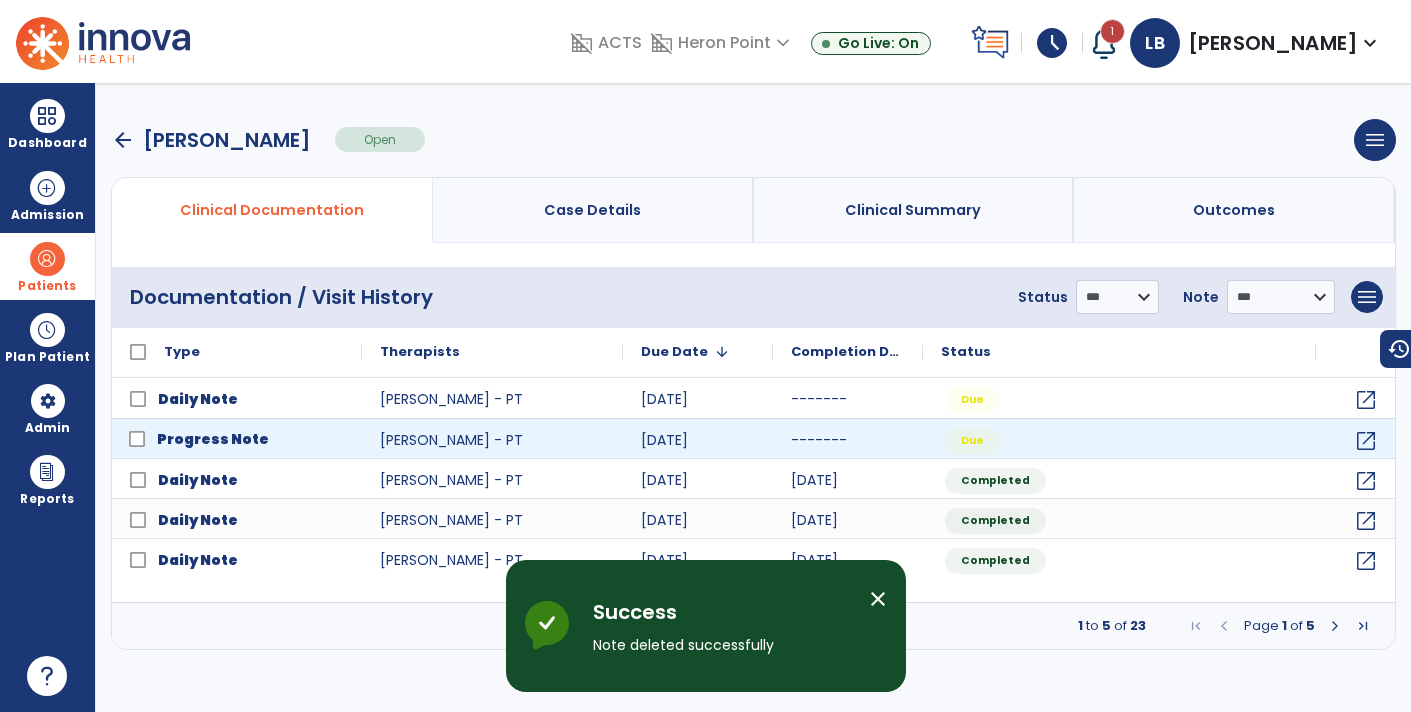 click 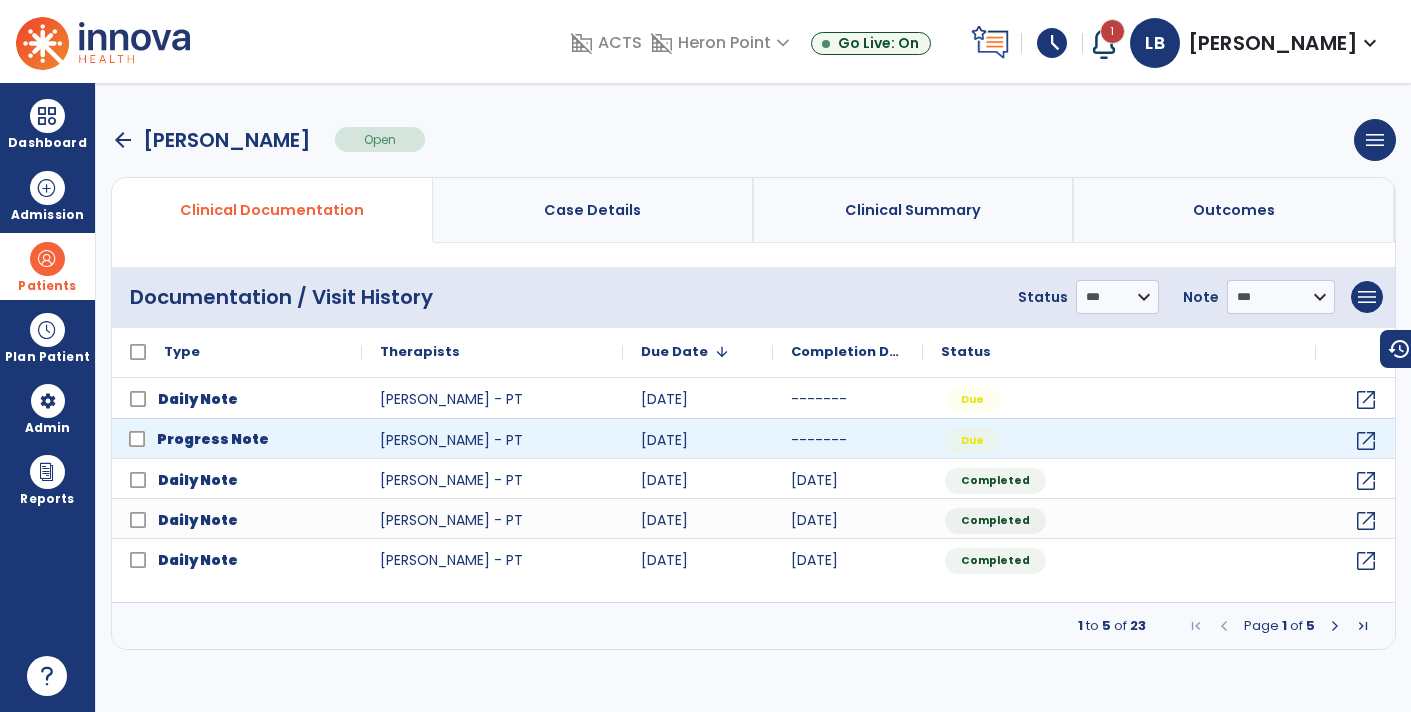 click 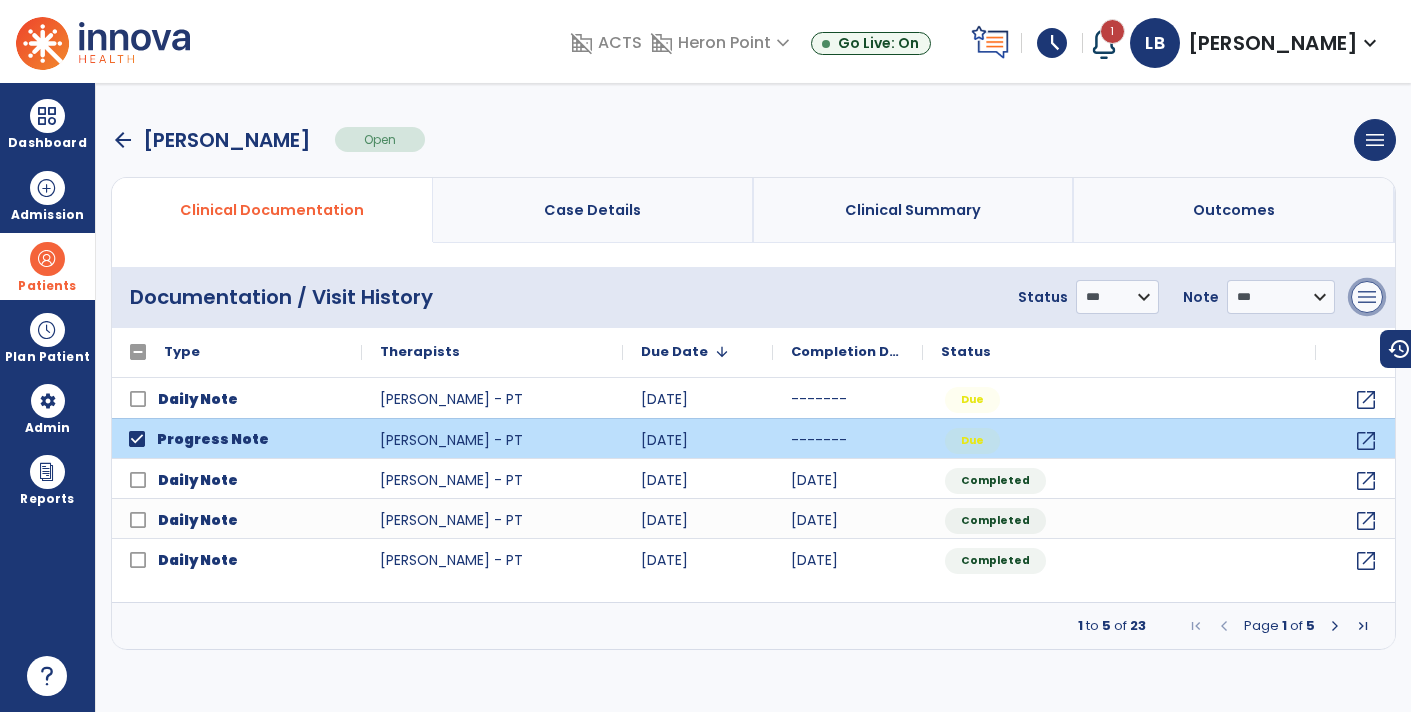 click on "menu" at bounding box center (1367, 297) 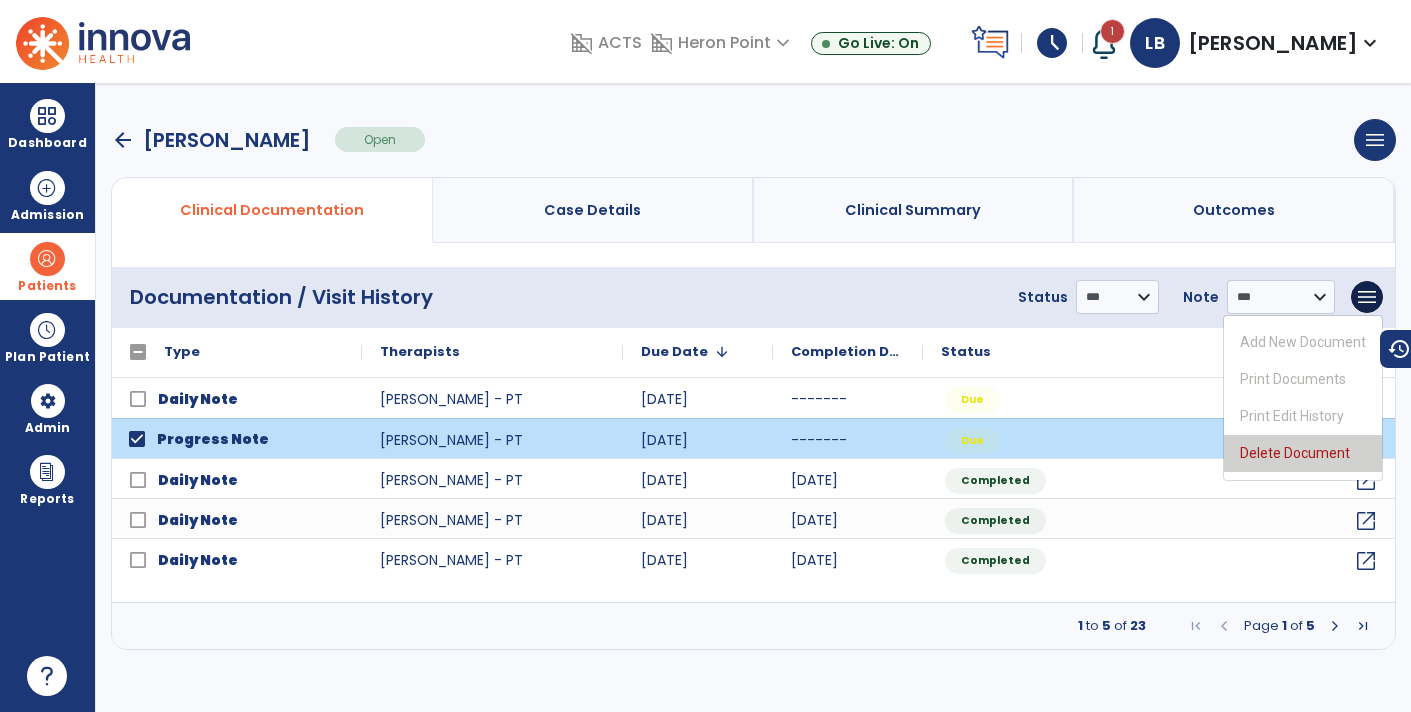 click on "Delete Document" at bounding box center [1303, 453] 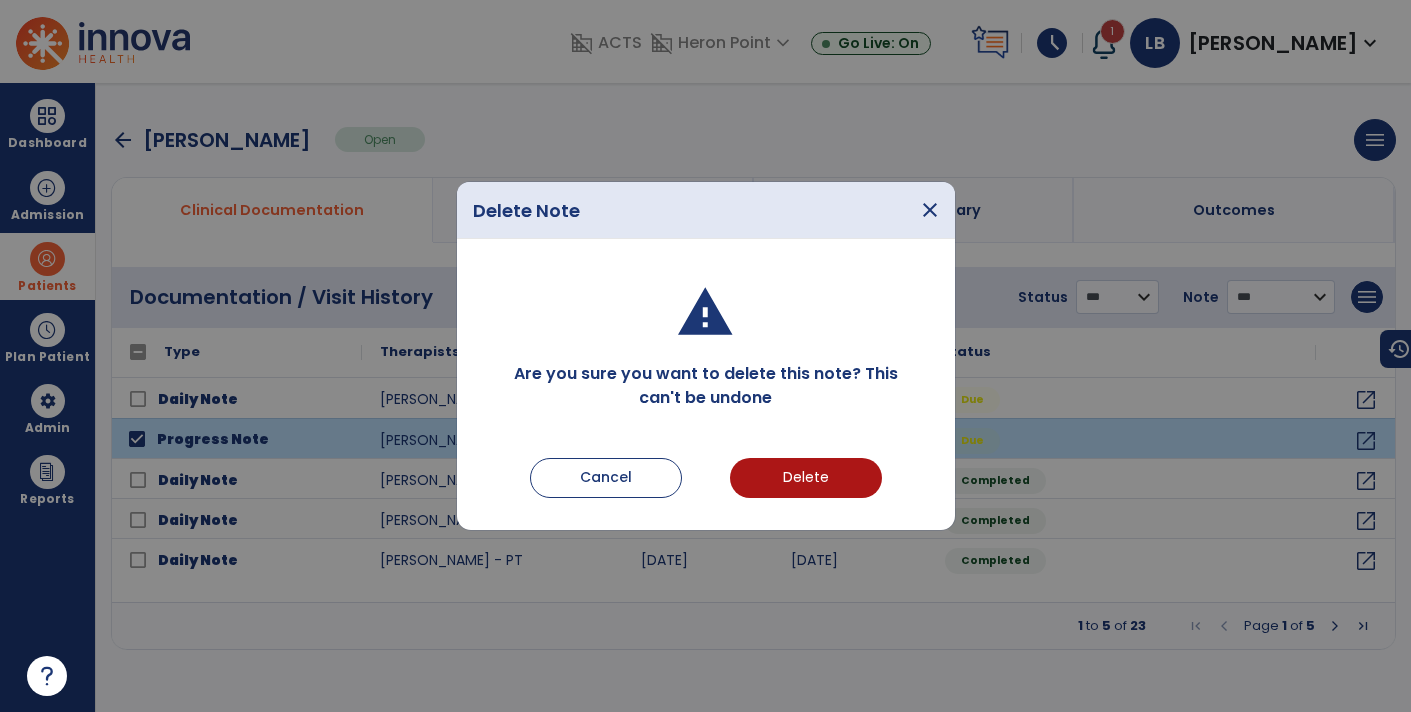 click on "Are you sure you want to delete this note? This can't be undone     Cancel   Delete" at bounding box center [706, 384] 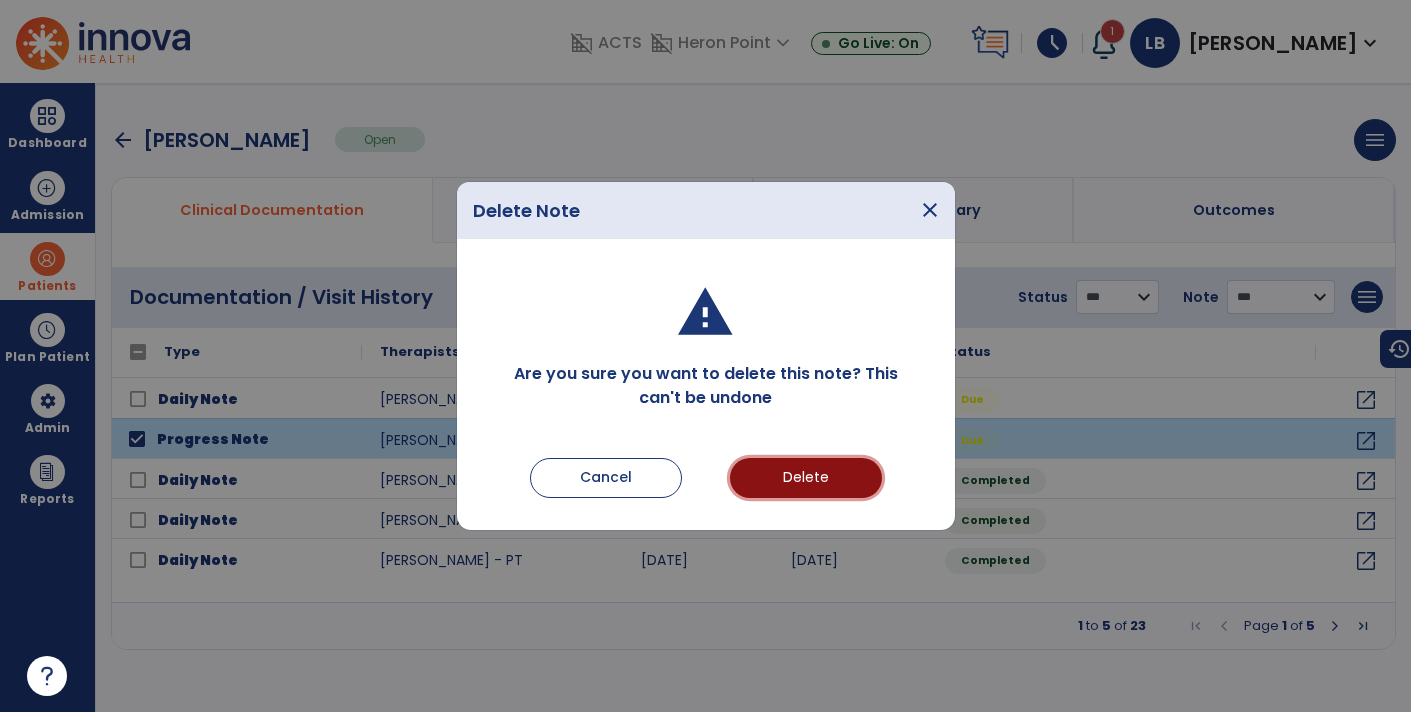 click on "Delete" at bounding box center (806, 478) 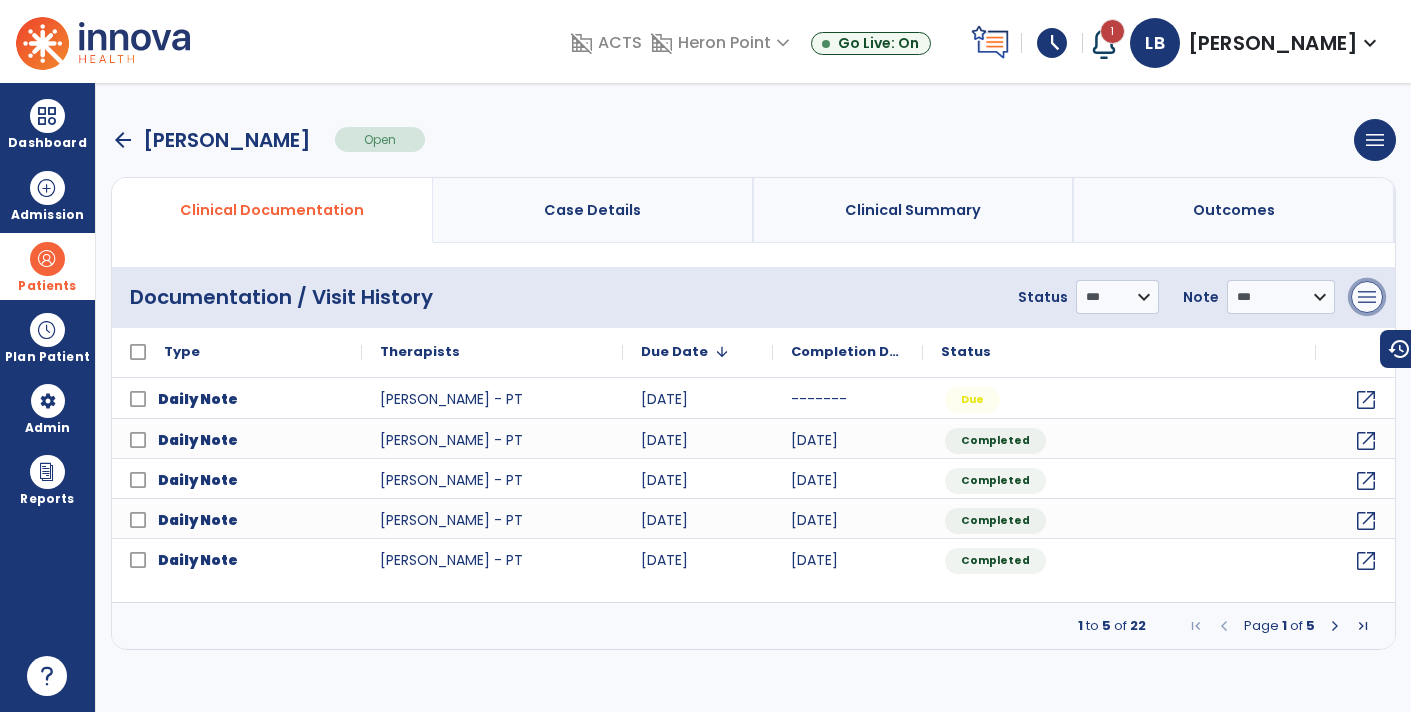 click on "menu" at bounding box center [1367, 297] 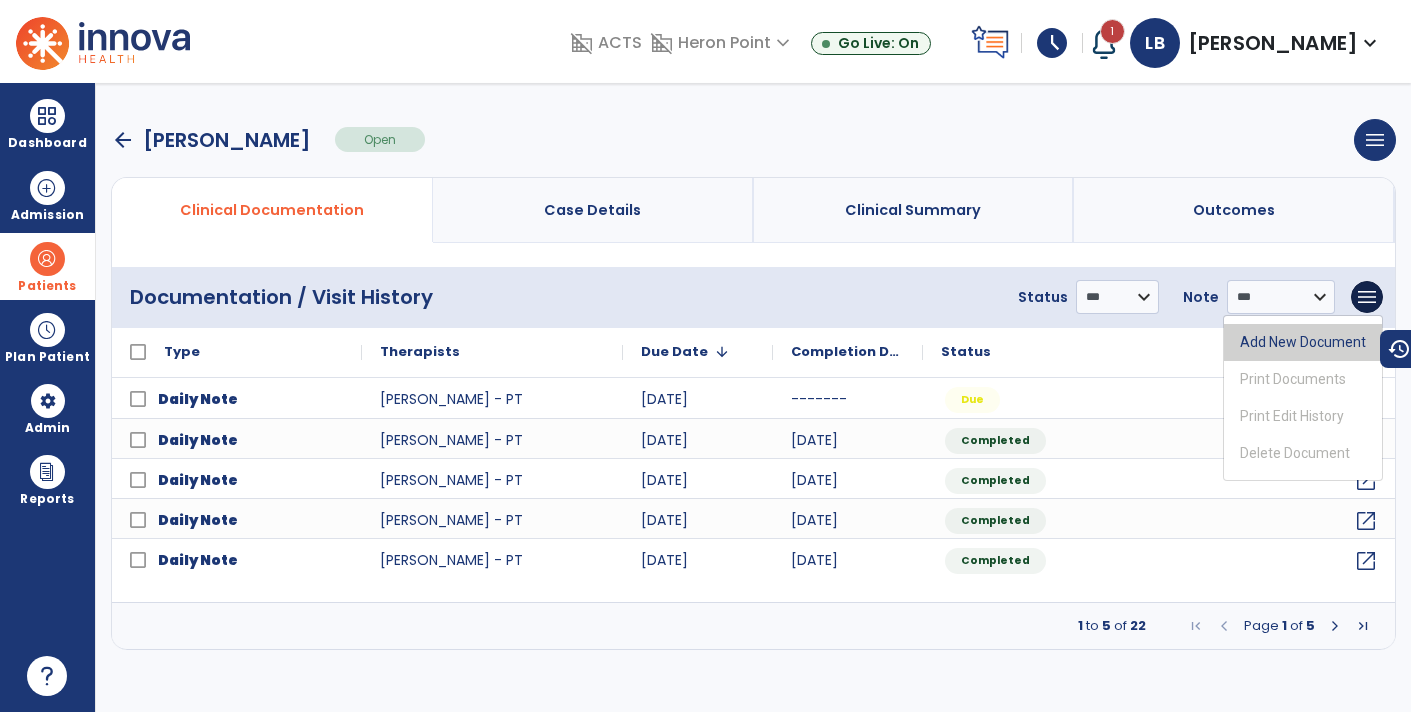 click on "Add New Document" at bounding box center (1303, 342) 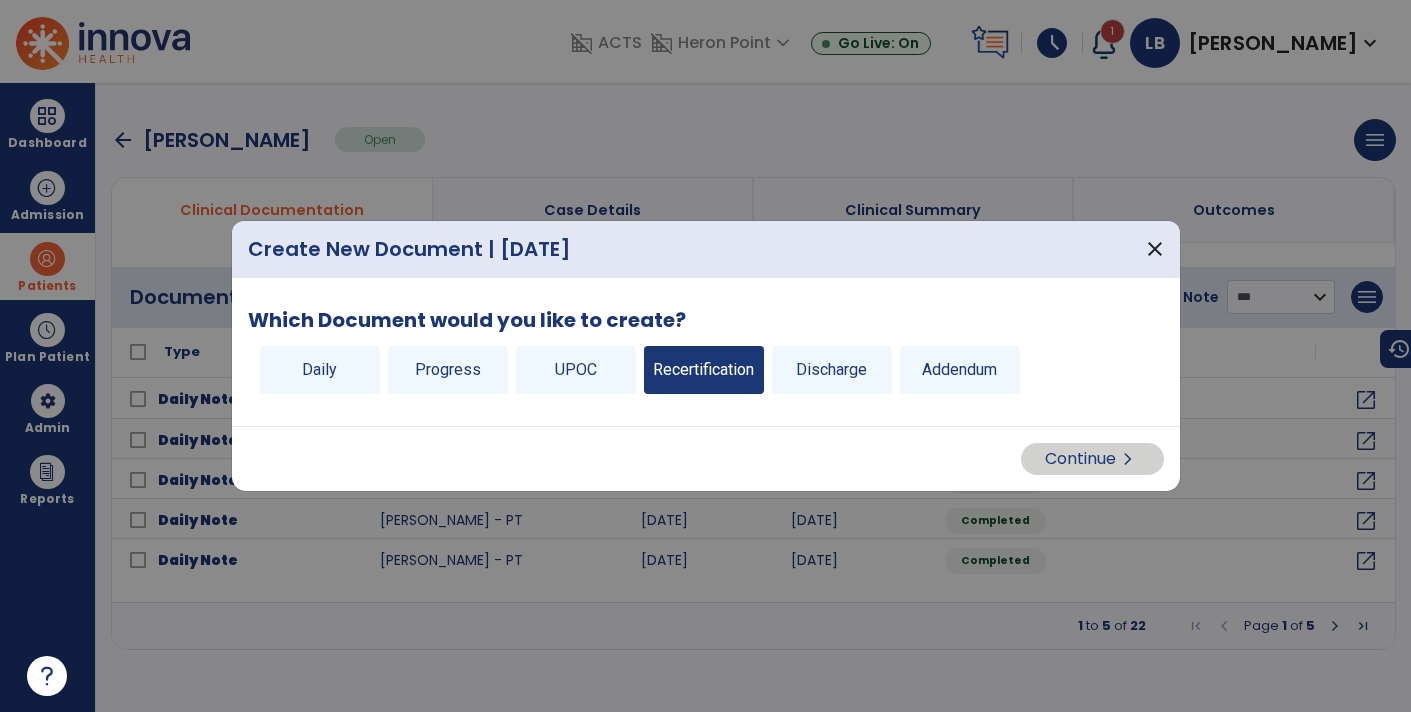 click on "Recertification" at bounding box center (704, 370) 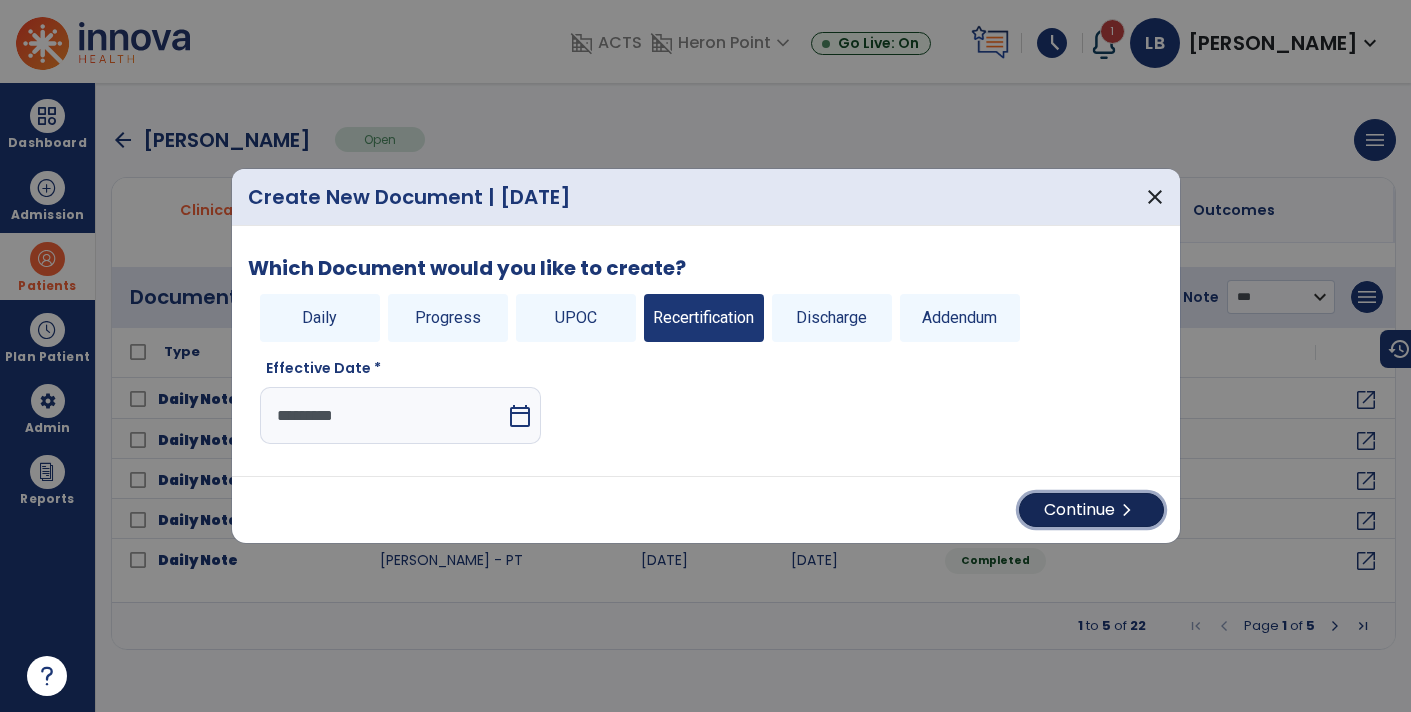 click on "Continue   chevron_right" at bounding box center [1091, 510] 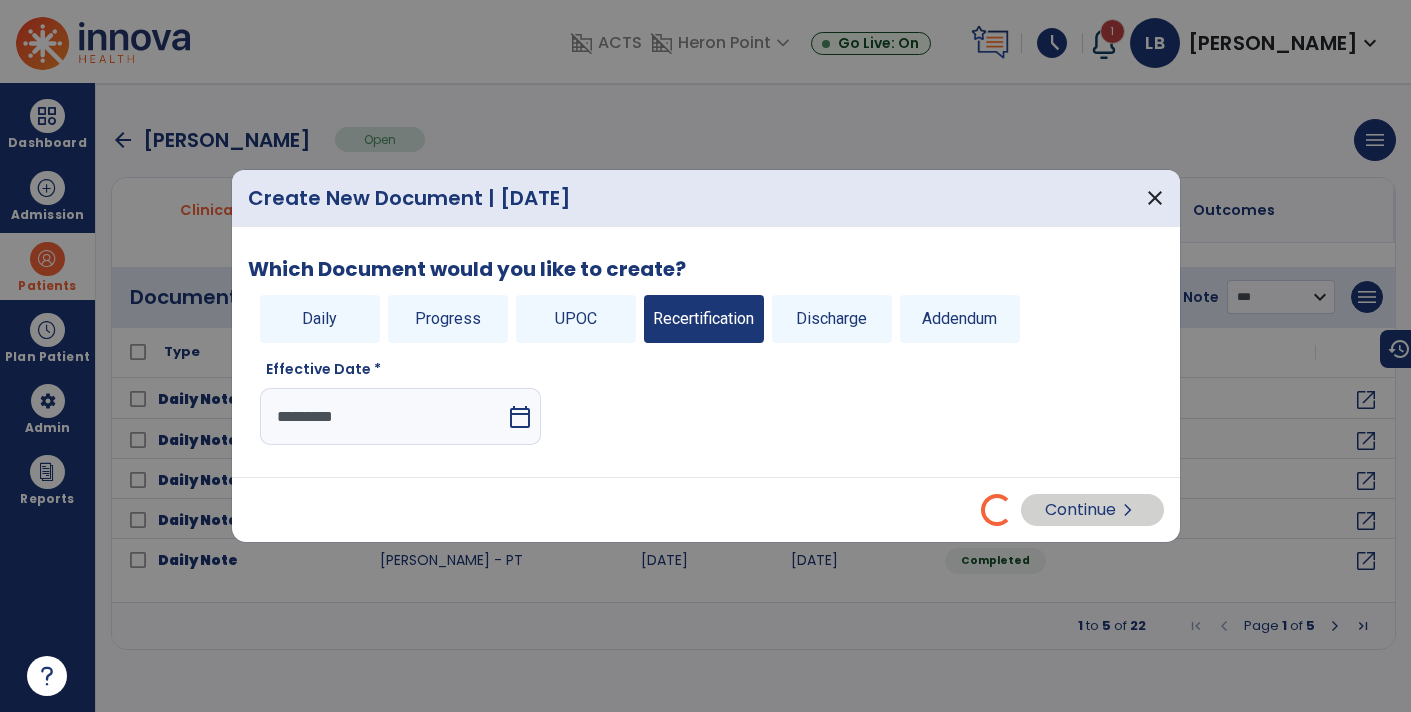 select on "**" 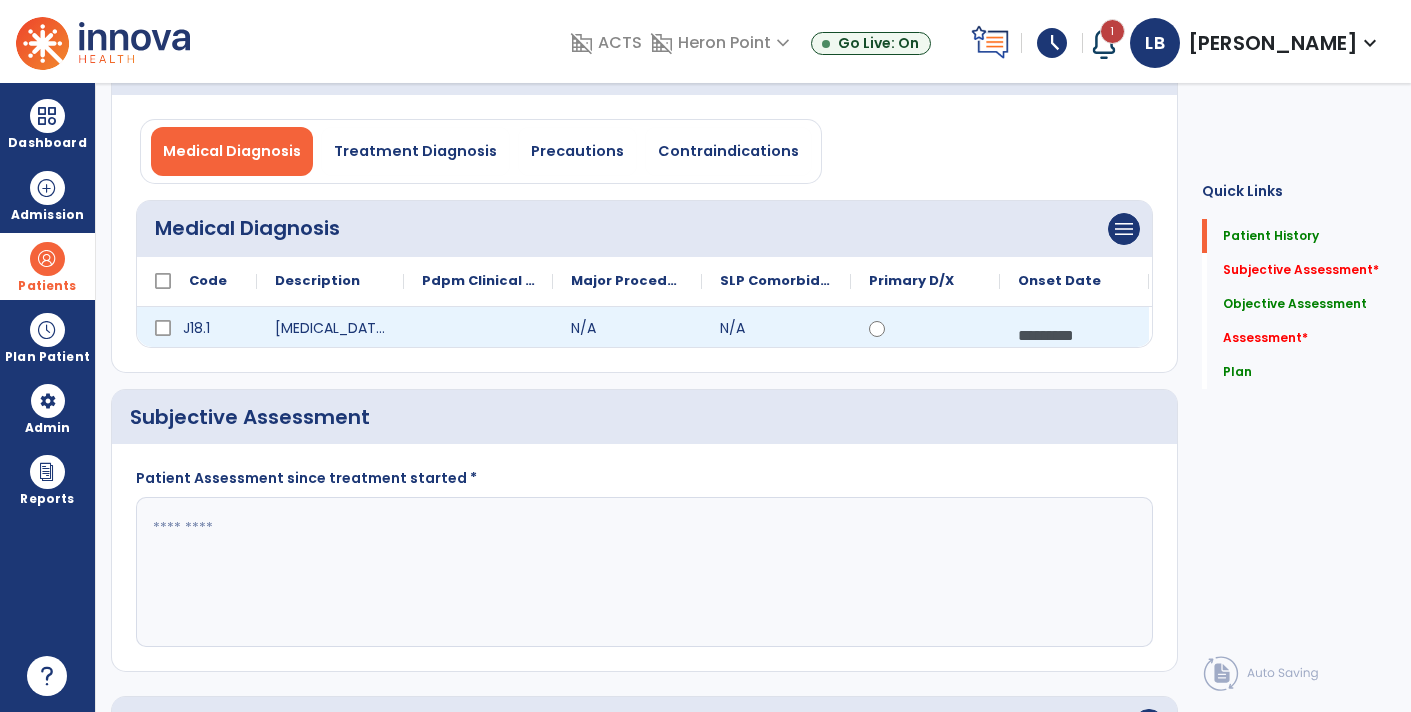 scroll, scrollTop: 0, scrollLeft: 0, axis: both 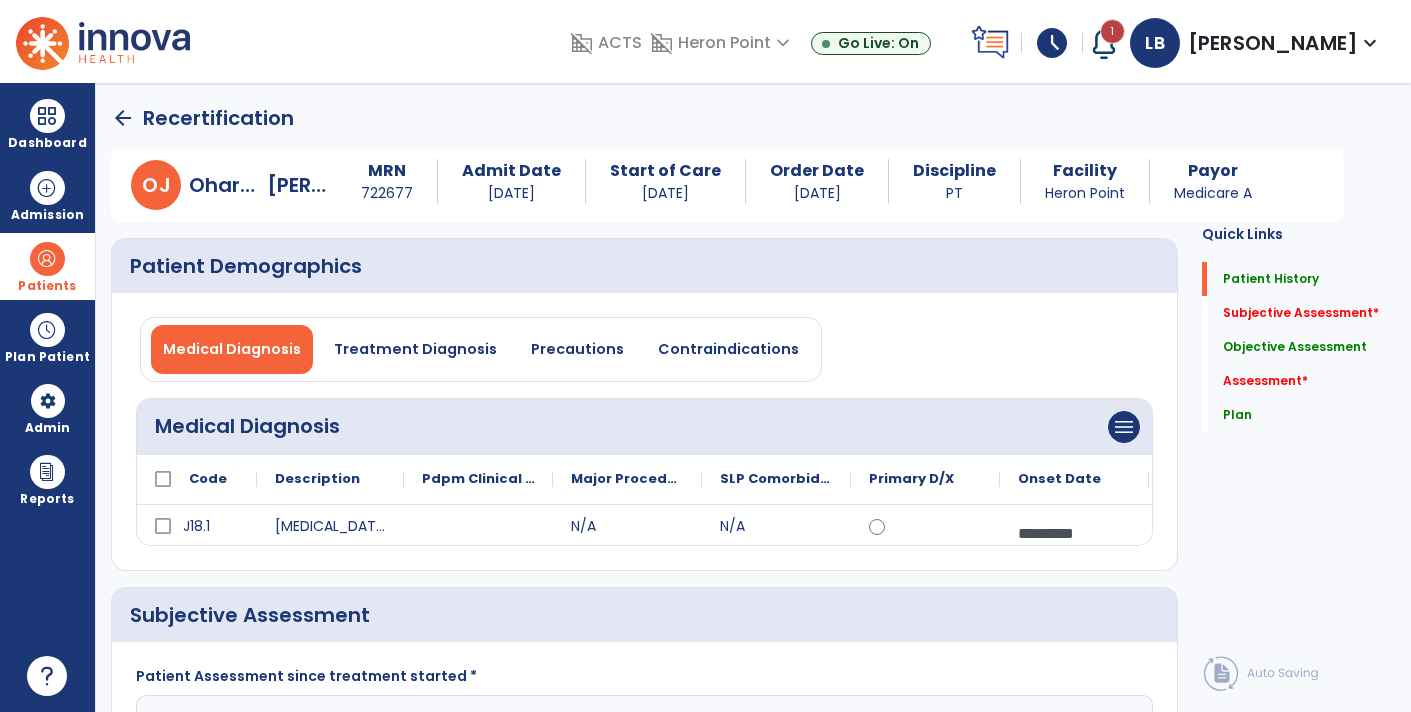 click on "domain_disabled   ACTS   domain_disabled   Heron Point   expand_more   Heron Point   Sandbox  Go Live: On schedule My Time:   [DATE]    ***** stop  Stop   Open your timecard  arrow_right 1 Notifications Mark as read Request to add (PT) discharge Note - [PERSON_NAME] [DATE] 10:24 AM | [GEOGRAPHIC_DATA] See all Notifications  LB   [PERSON_NAME]   expand_more   home   Home   person   Profile   manage_accounts   Admin   help   Help   logout   Log out" at bounding box center (844, 41) 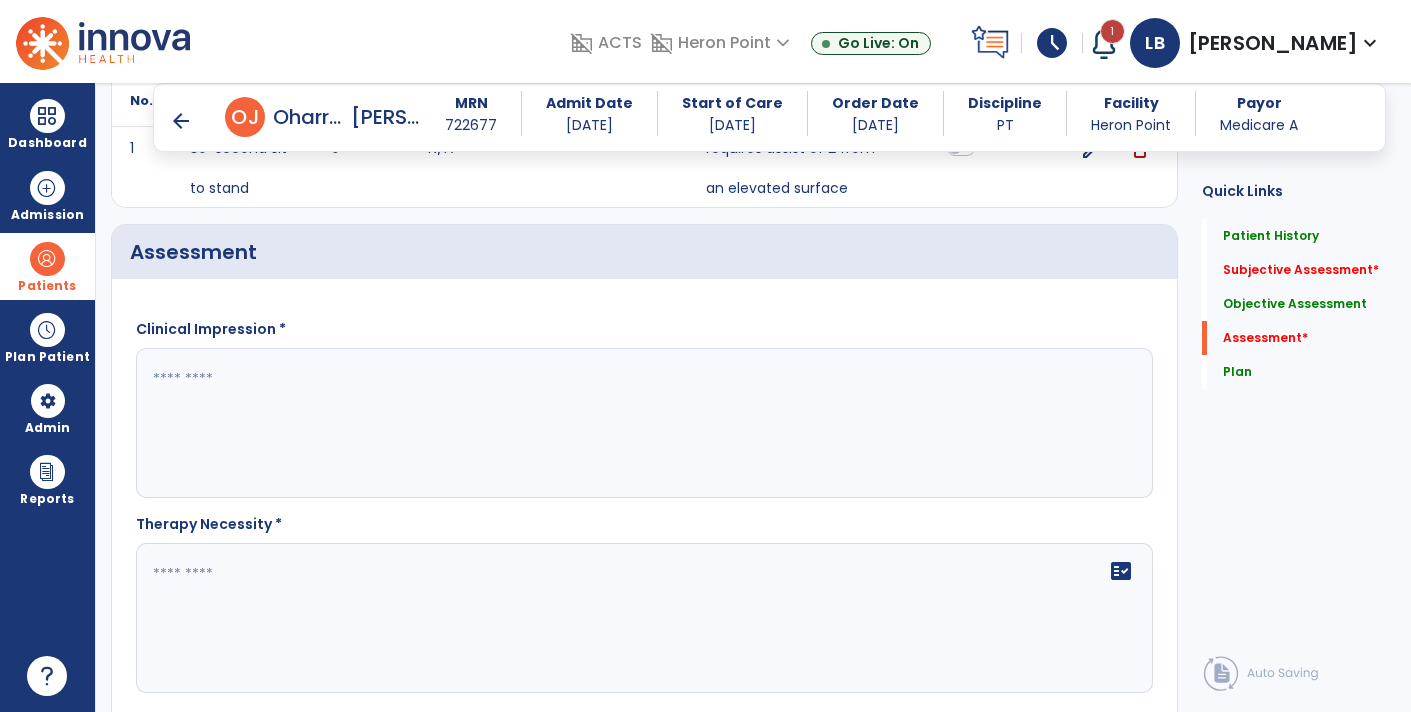 scroll, scrollTop: 0, scrollLeft: 0, axis: both 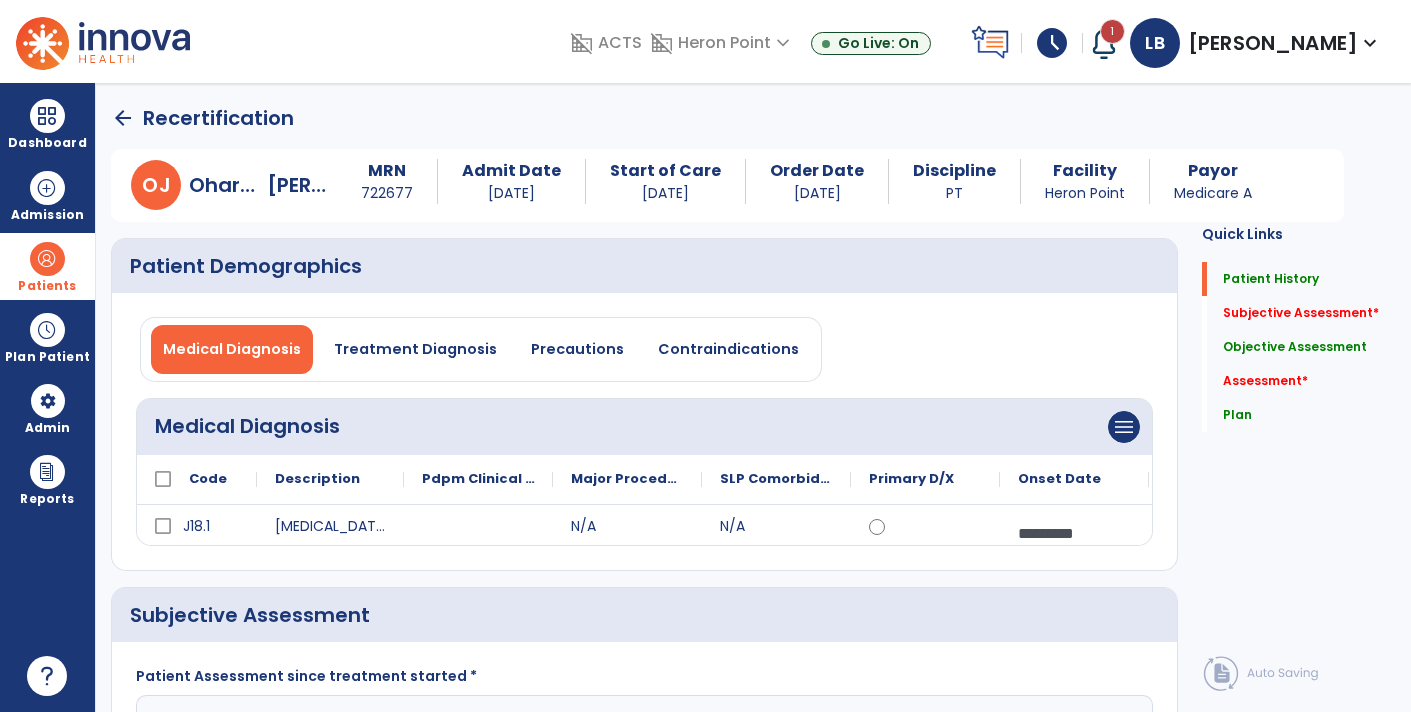 click on "Quick Links  Patient History   Patient History   Subjective Assessment   *  Subjective Assessment   *  Objective Assessment   Objective Assessment   Assessment   *  Assessment   *  Plan   Plan" 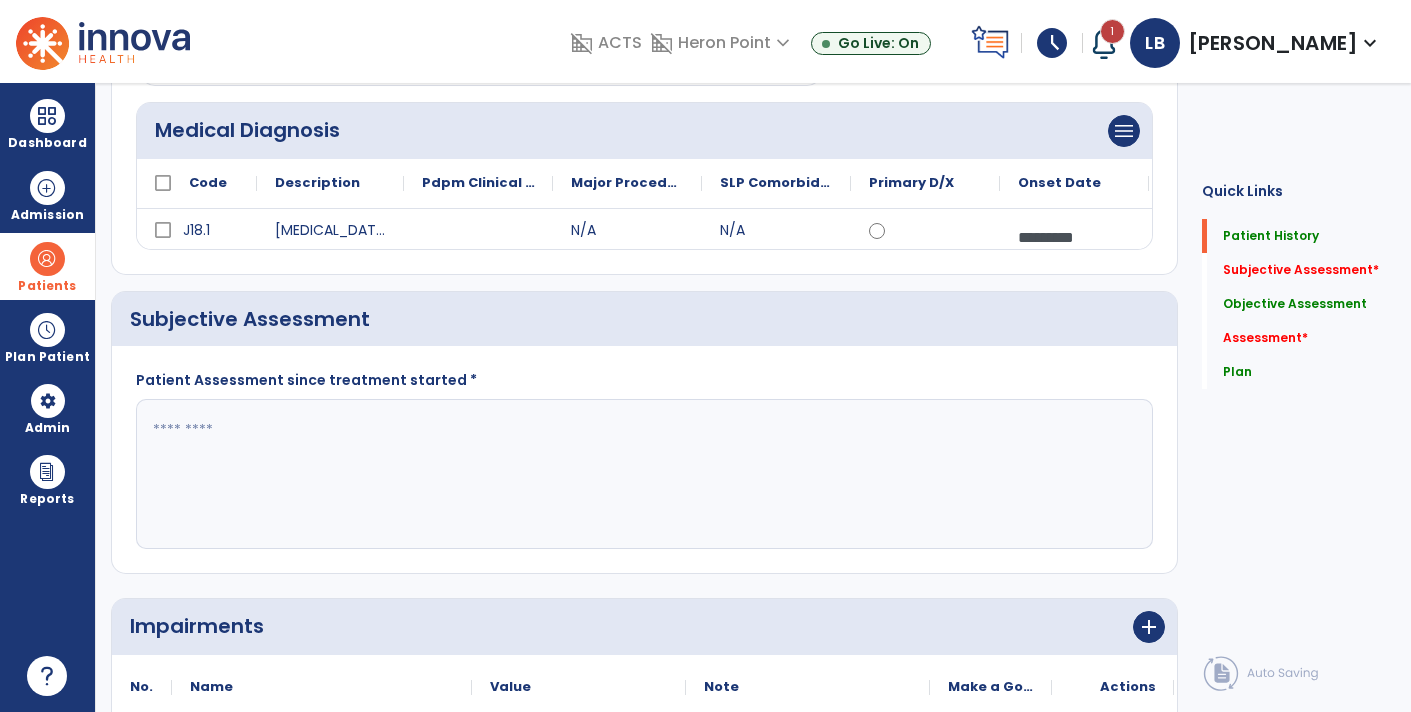 scroll, scrollTop: 0, scrollLeft: 0, axis: both 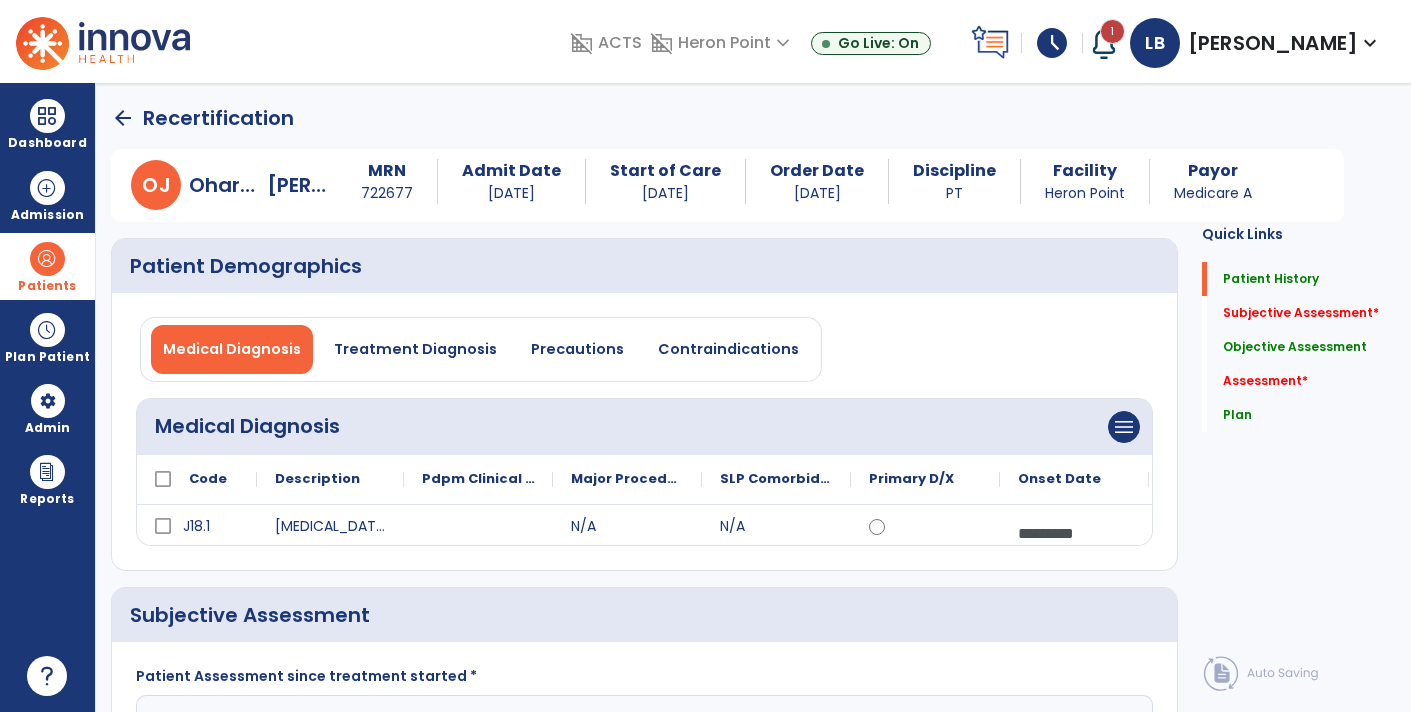 click on "arrow_back" 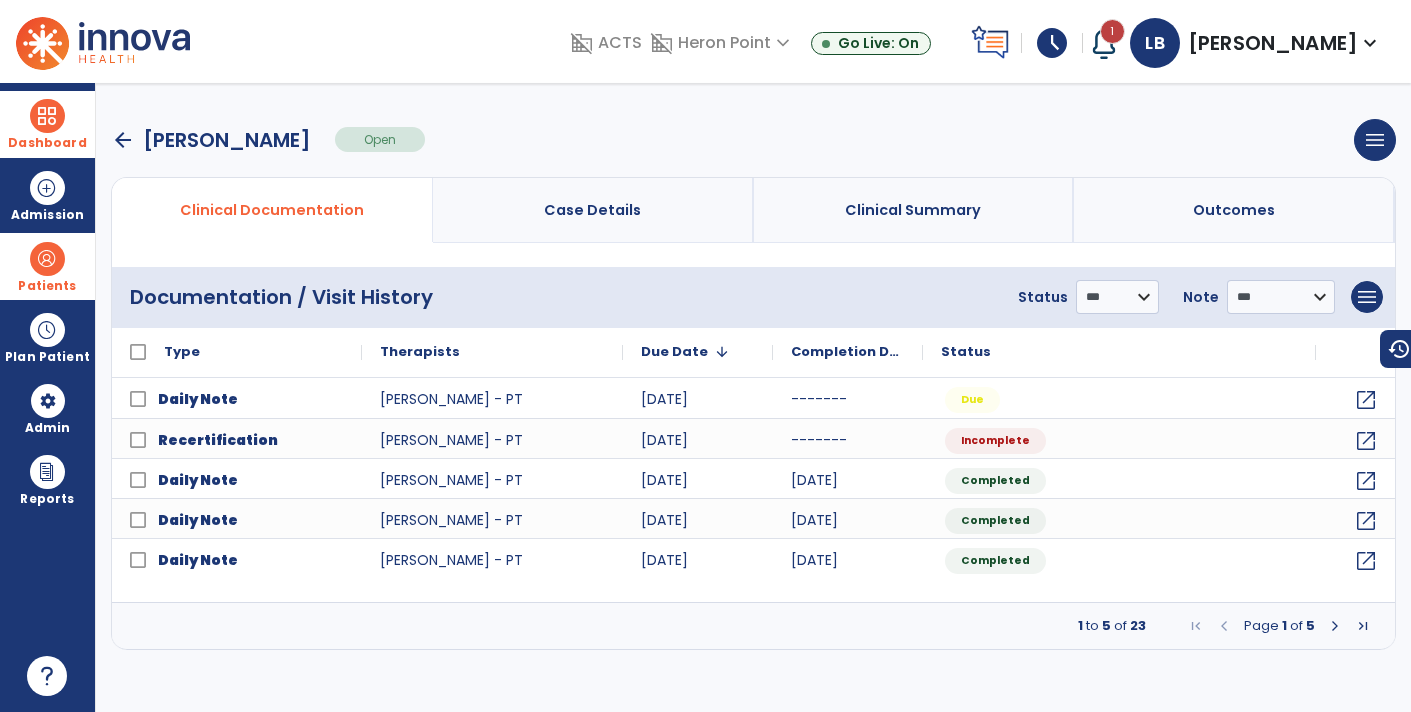 click at bounding box center [47, 116] 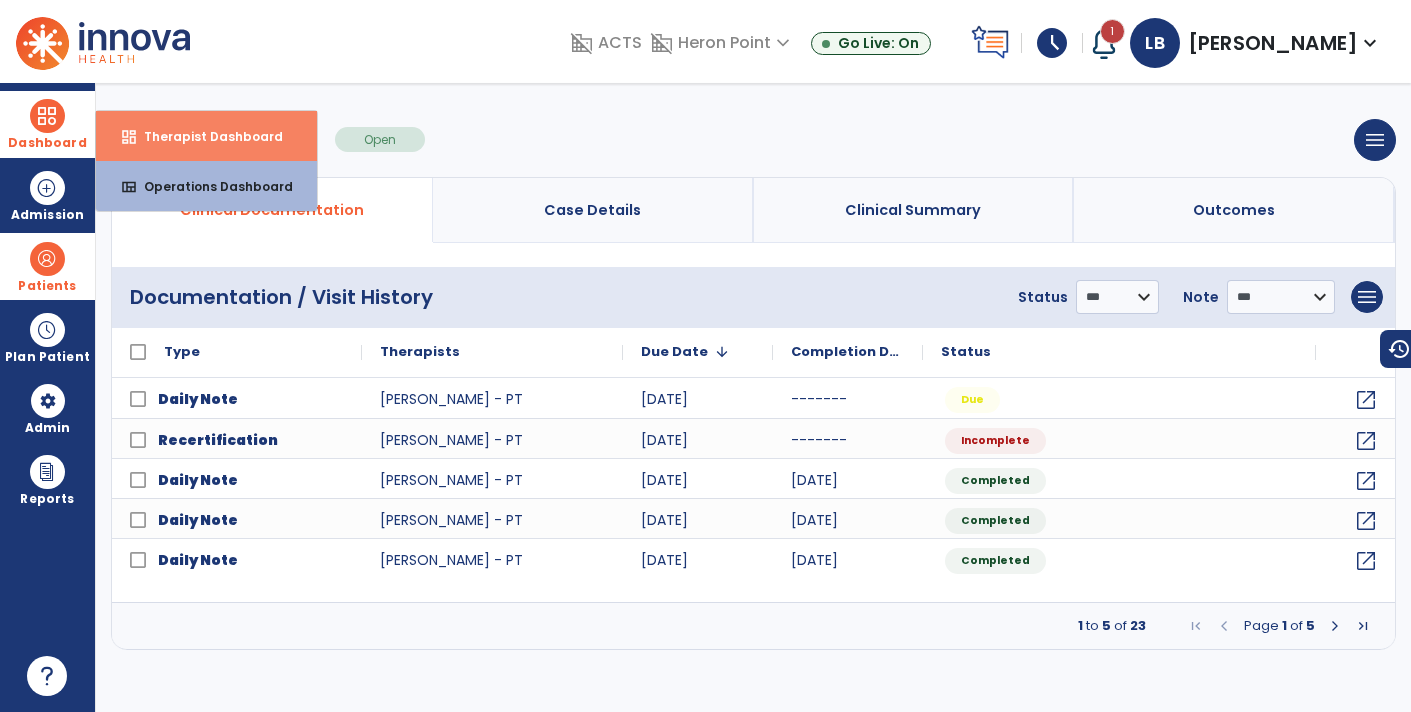 click on "Therapist Dashboard" at bounding box center [205, 136] 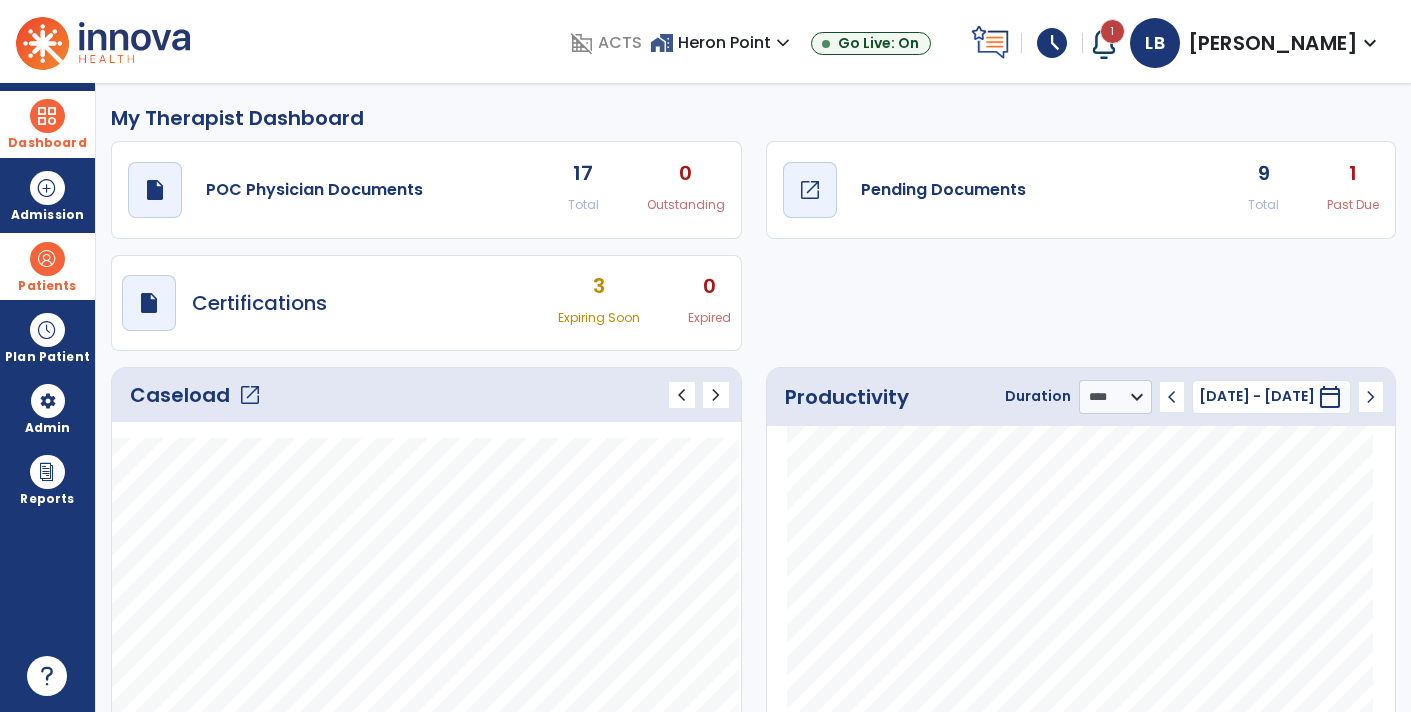 click on "Pending Documents" 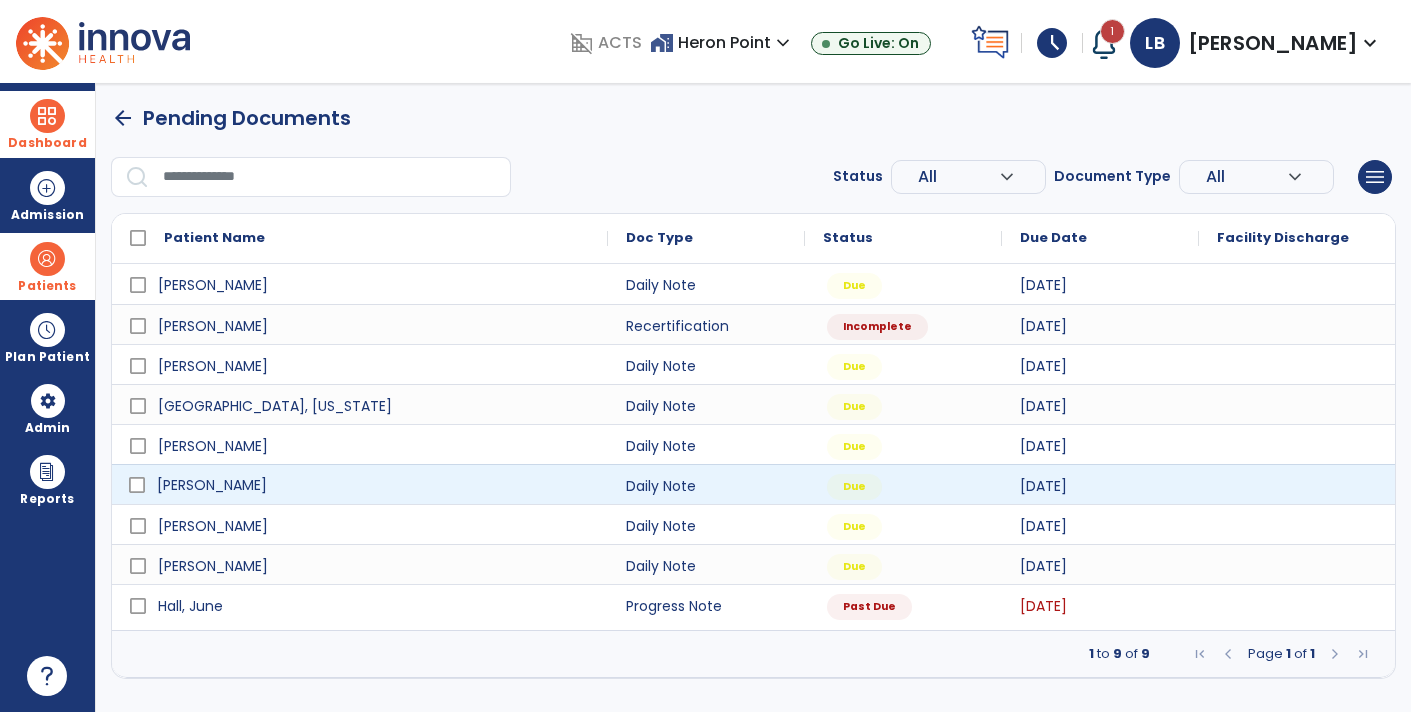 click on "[PERSON_NAME]" at bounding box center (374, 485) 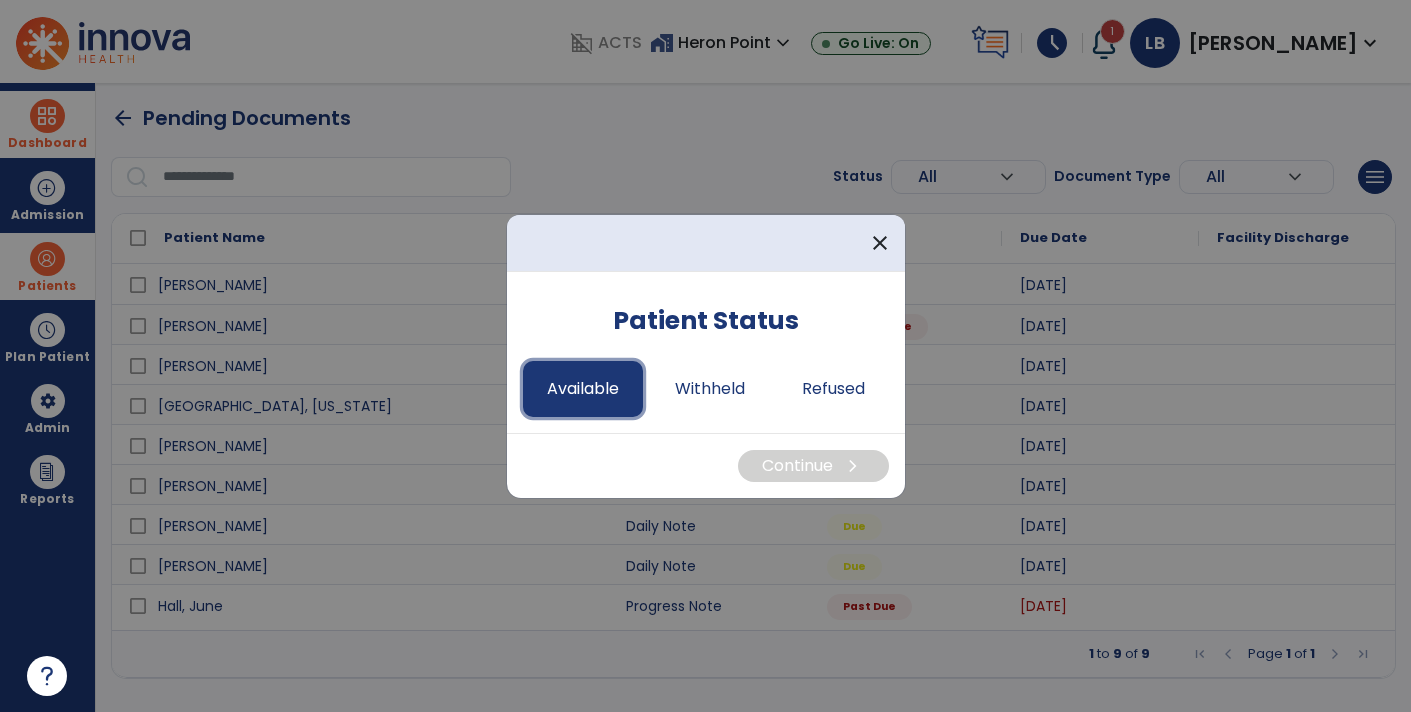 click on "Available" at bounding box center [583, 389] 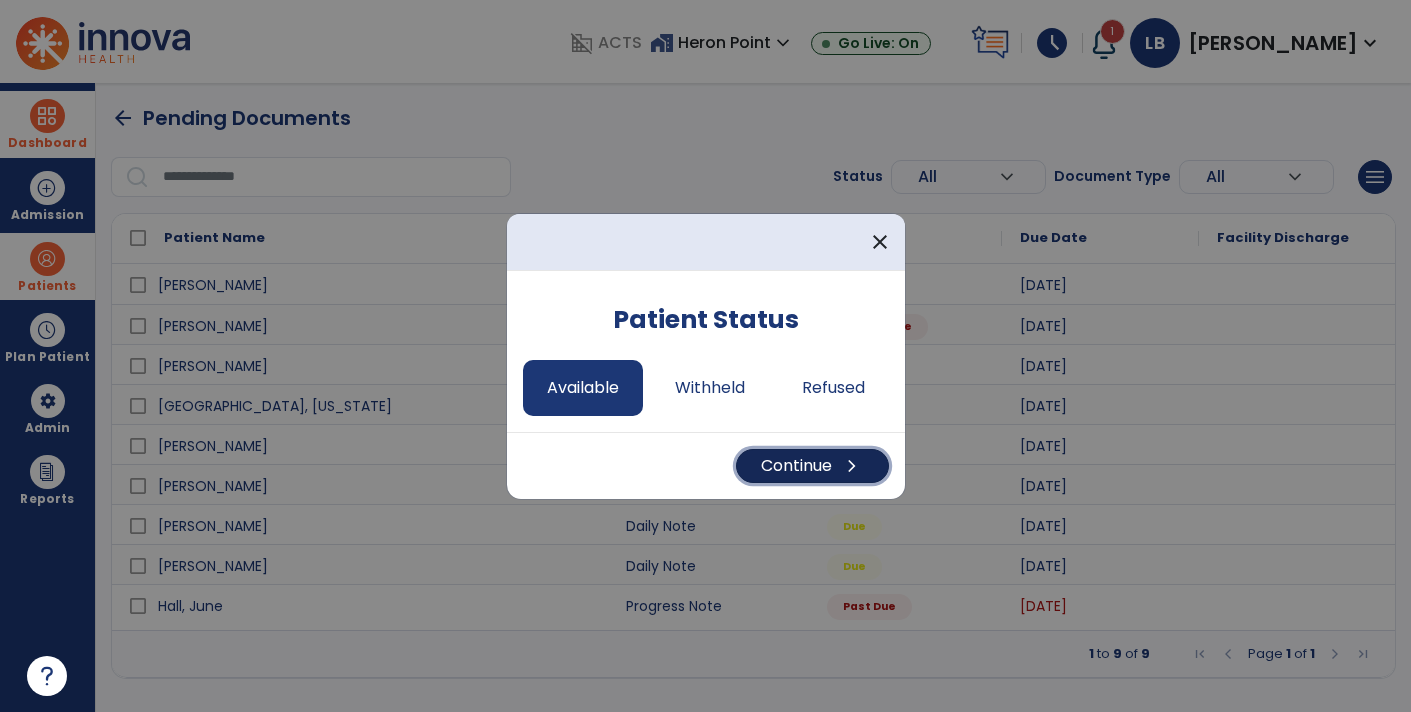 click on "Continue   chevron_right" at bounding box center [812, 466] 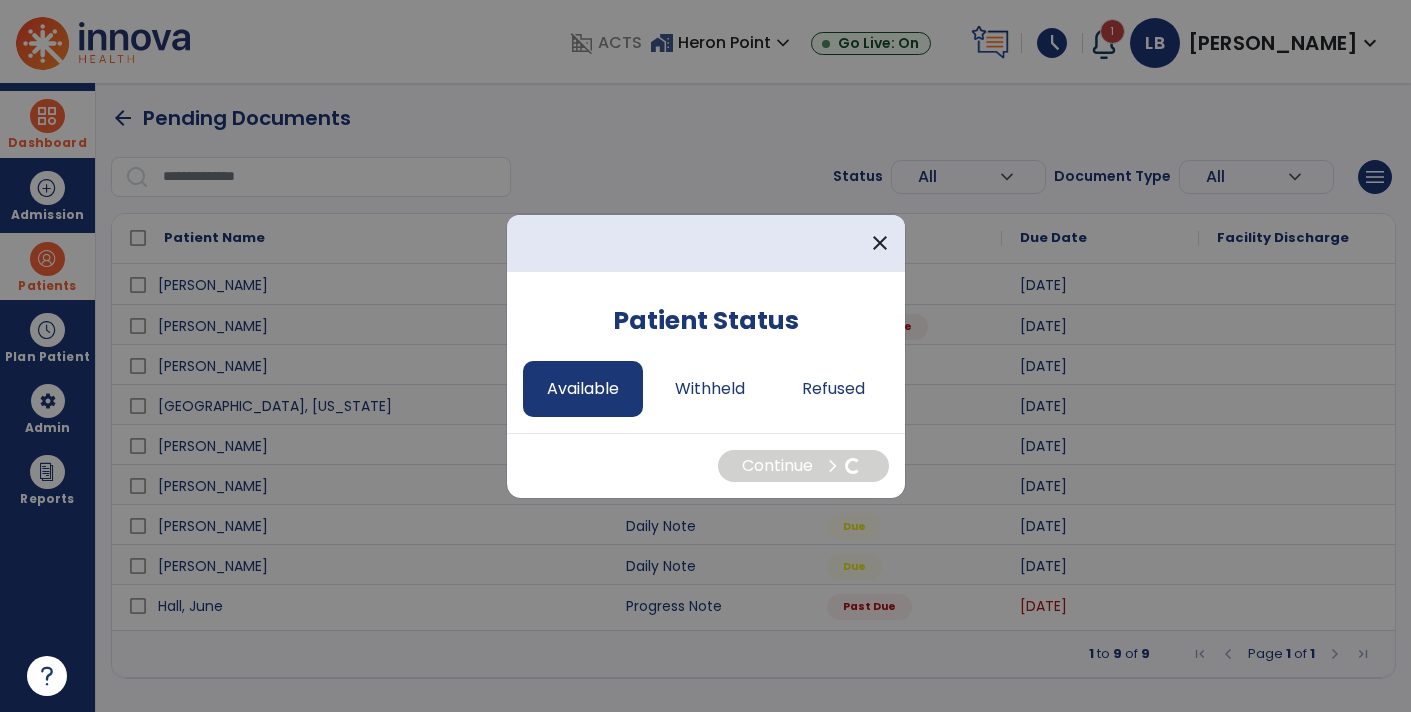 select on "*" 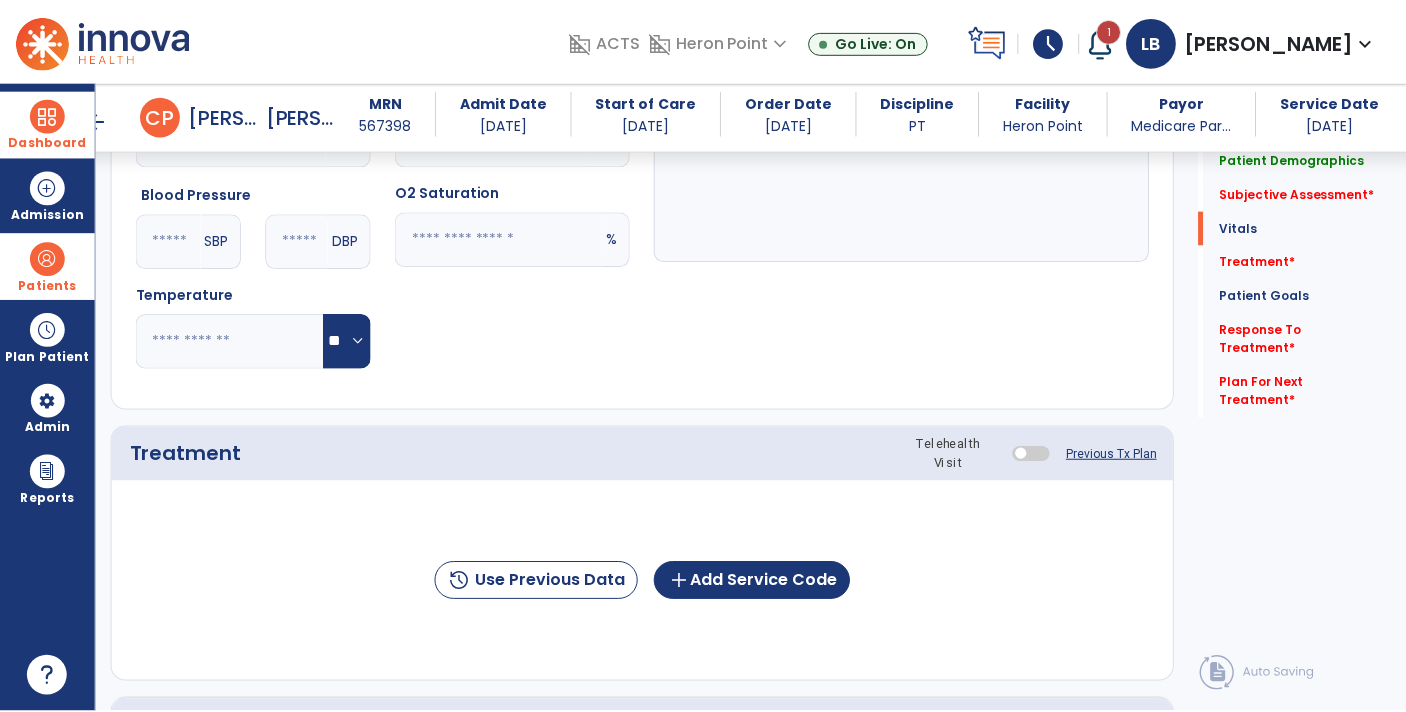 scroll, scrollTop: 878, scrollLeft: 0, axis: vertical 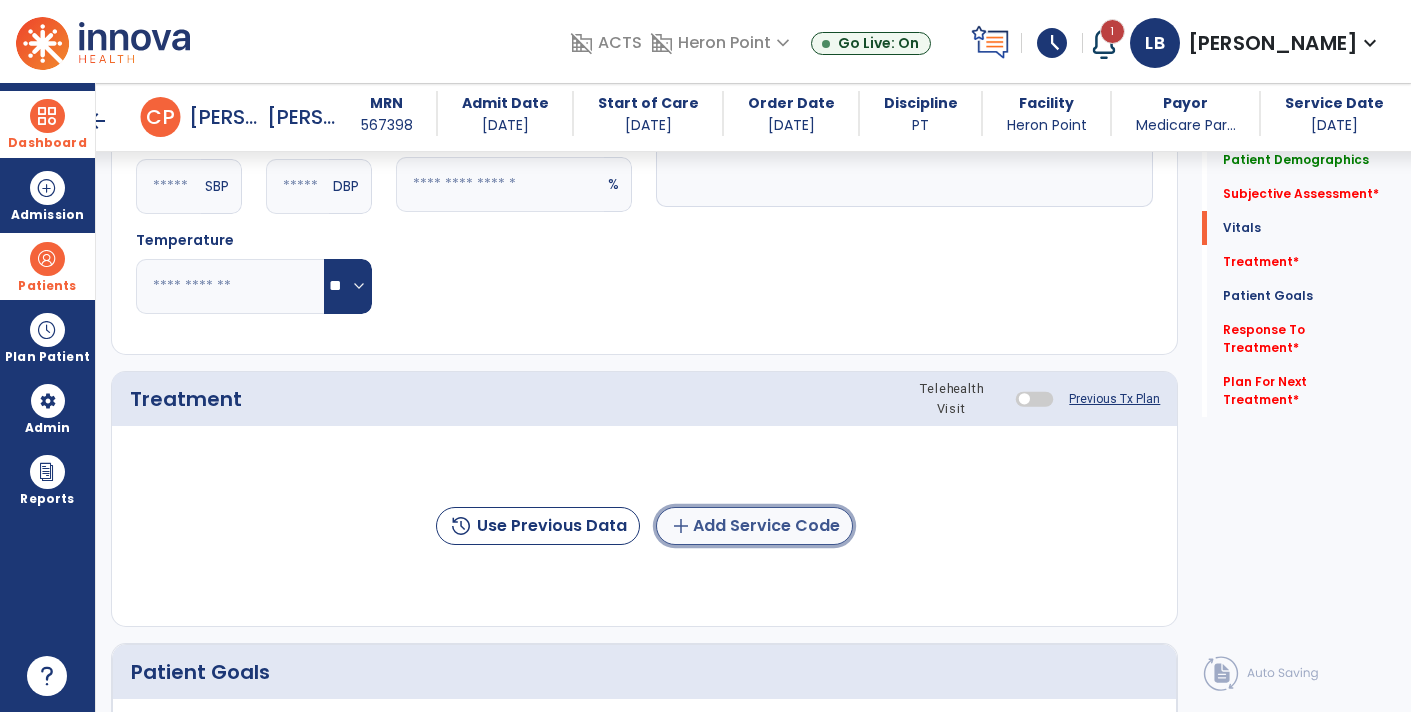 click on "add  Add Service Code" 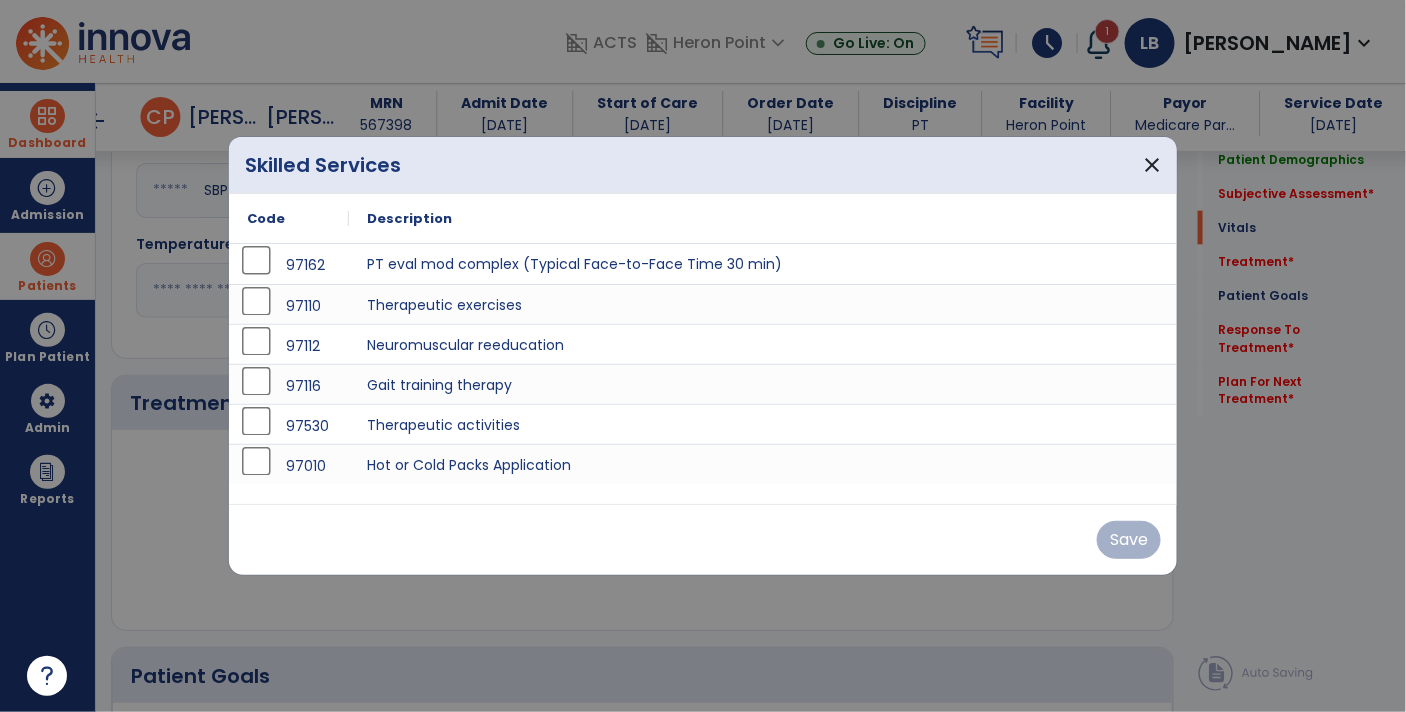 scroll, scrollTop: 878, scrollLeft: 0, axis: vertical 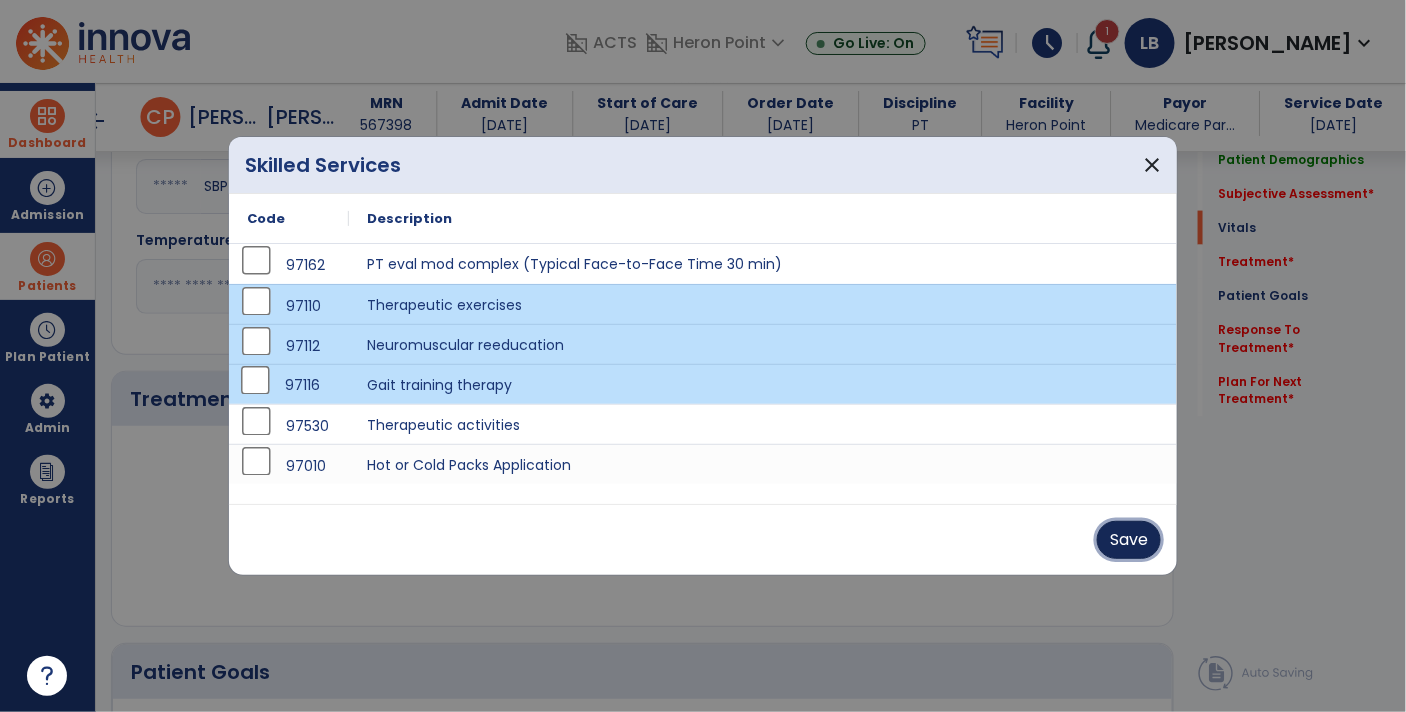 click on "Save" at bounding box center (1129, 540) 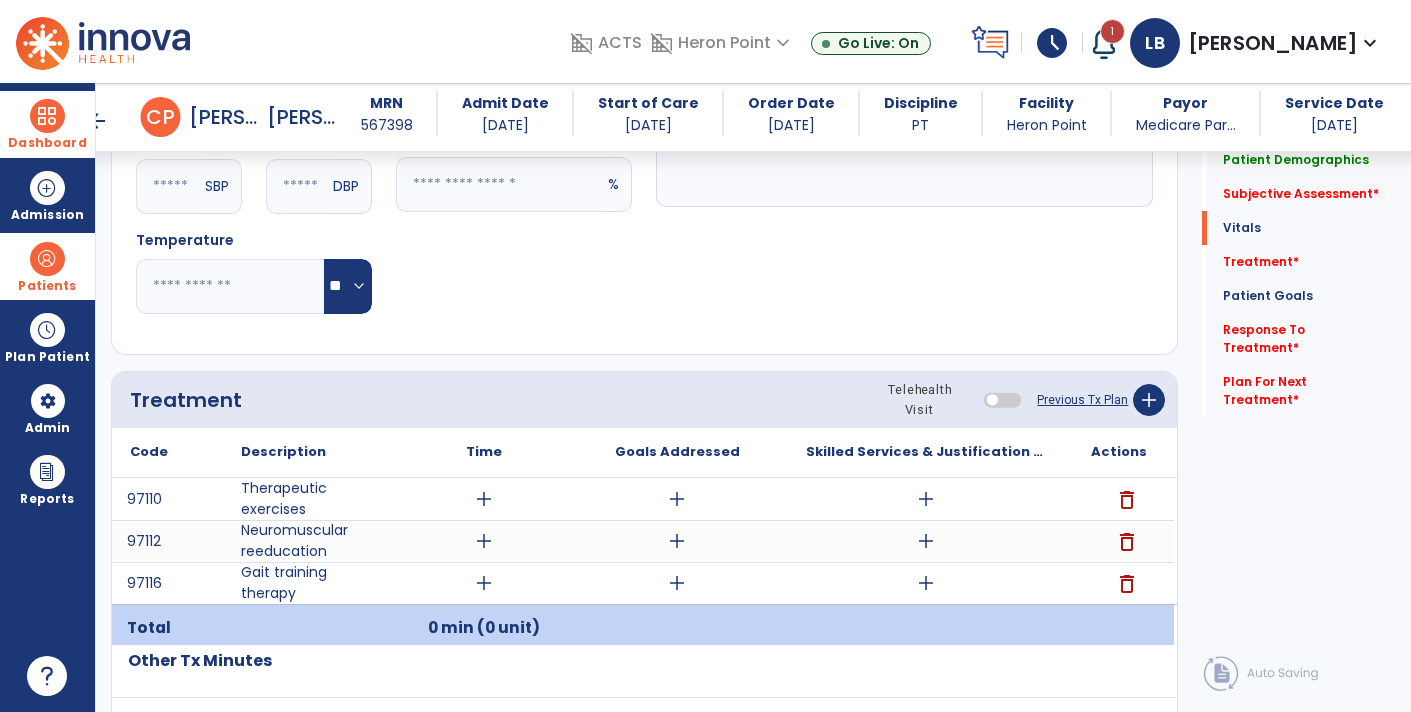 click on "schedule" at bounding box center (1052, 43) 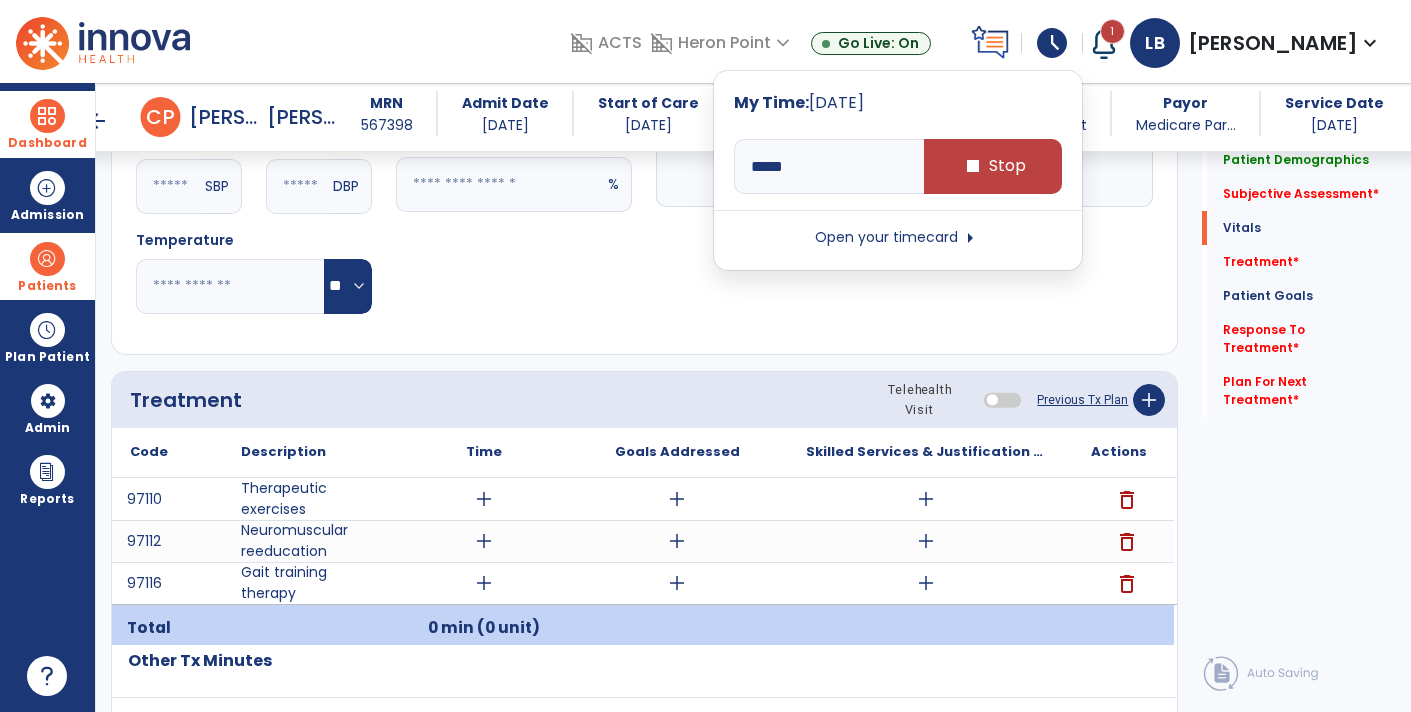 click on "Notes/Comments" 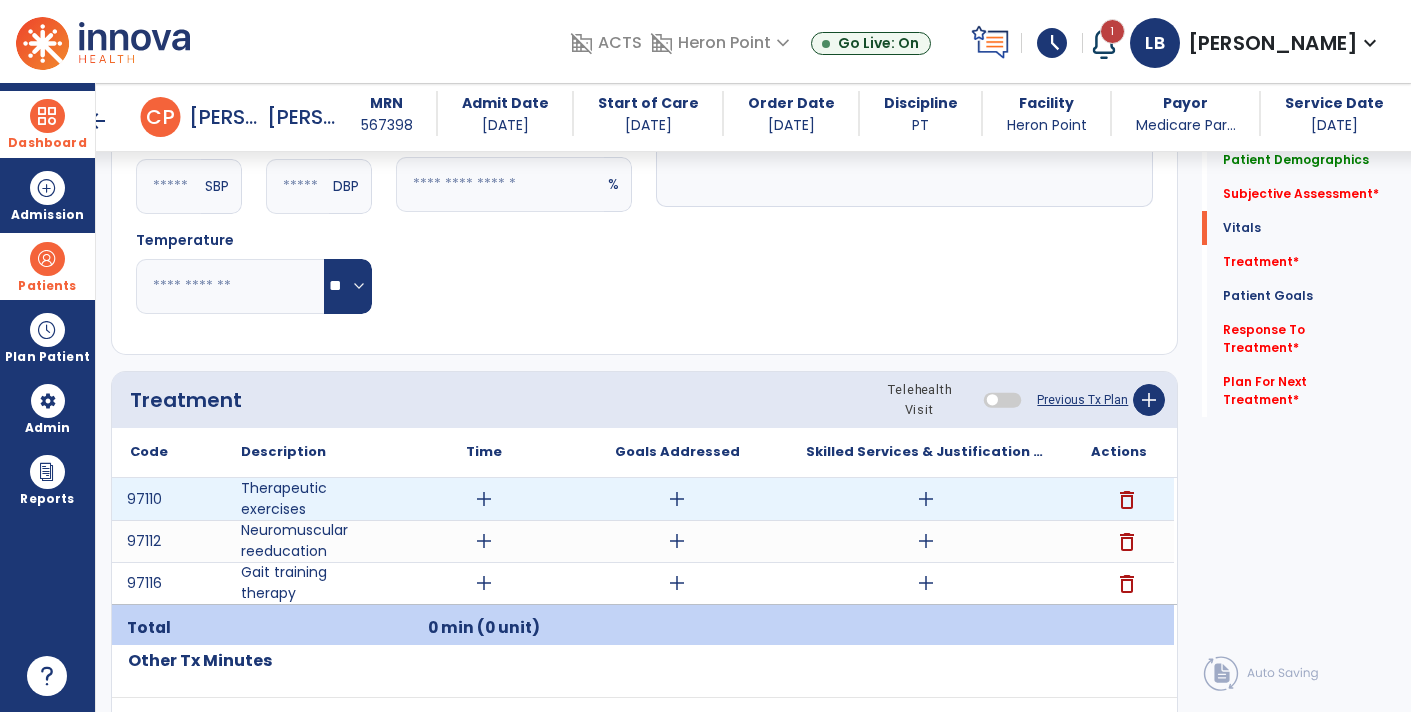 click on "add" at bounding box center [926, 499] 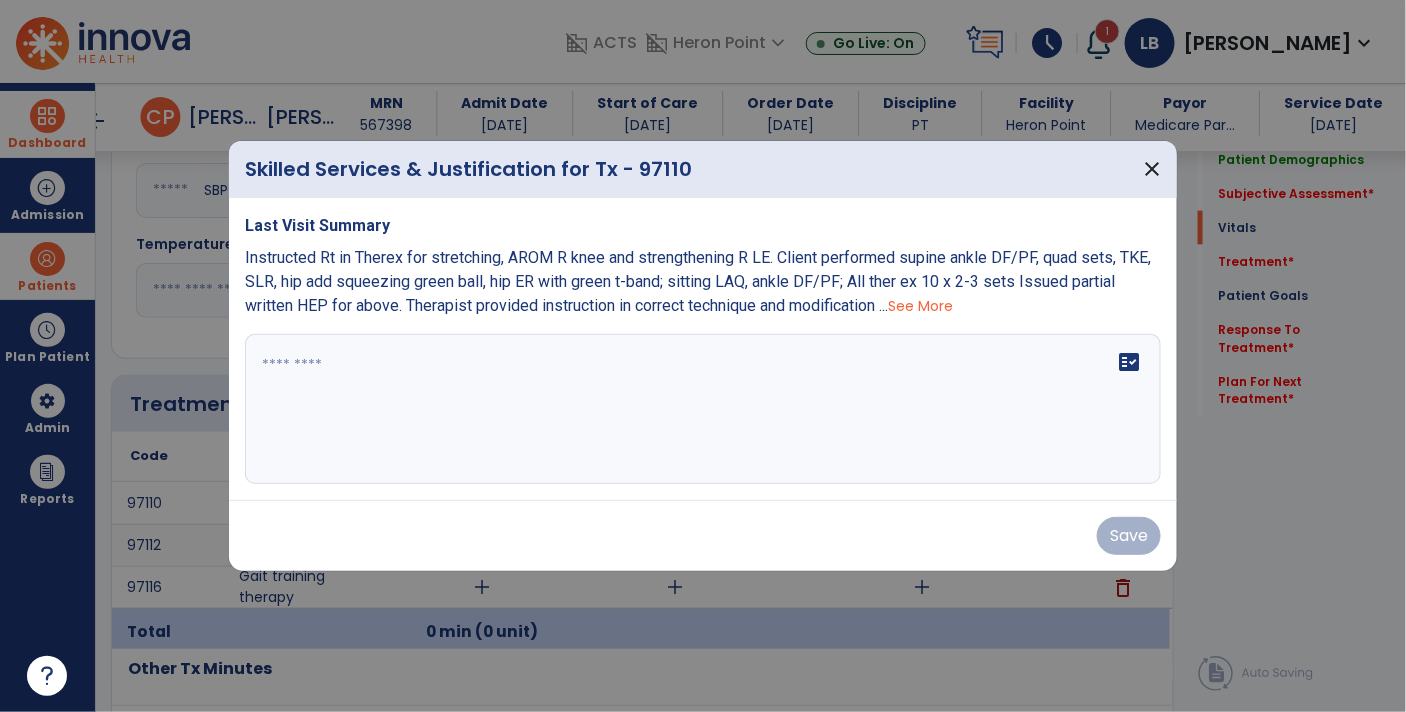 scroll, scrollTop: 878, scrollLeft: 0, axis: vertical 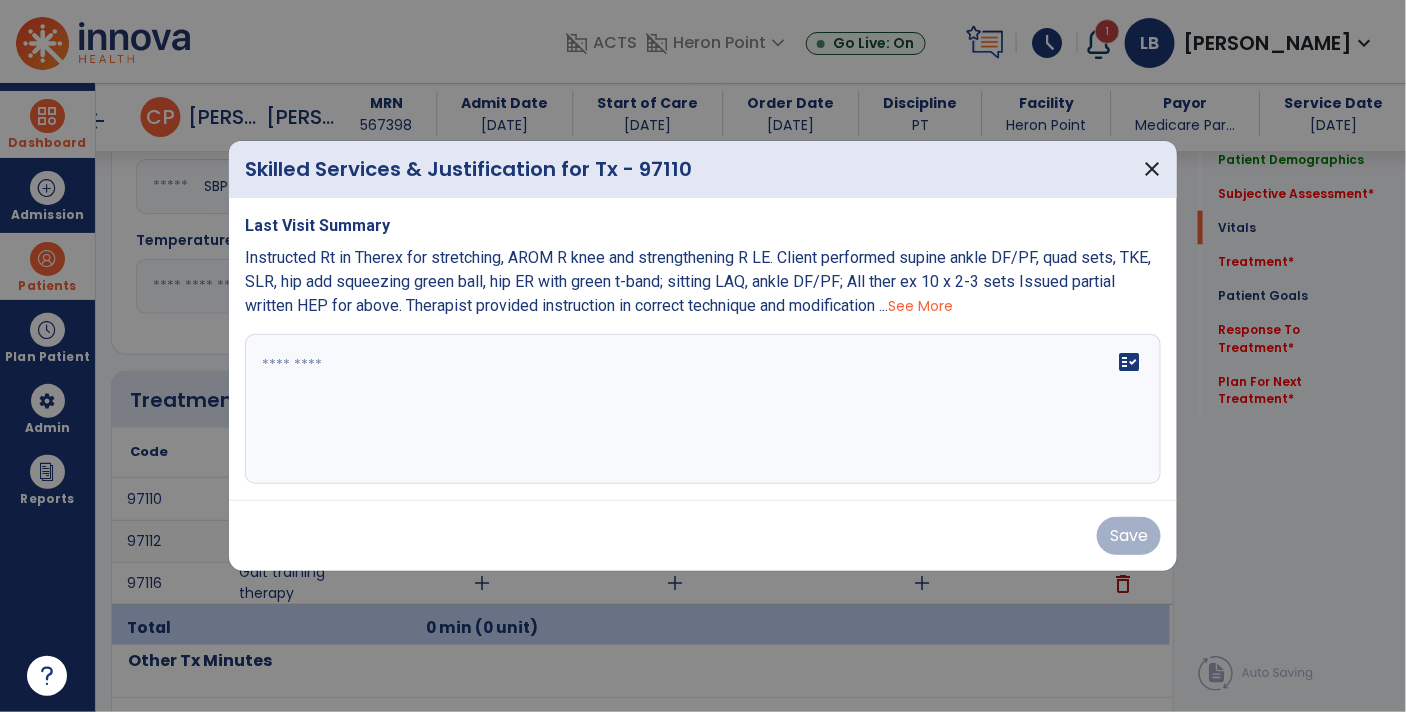 click on "See More" at bounding box center [920, 306] 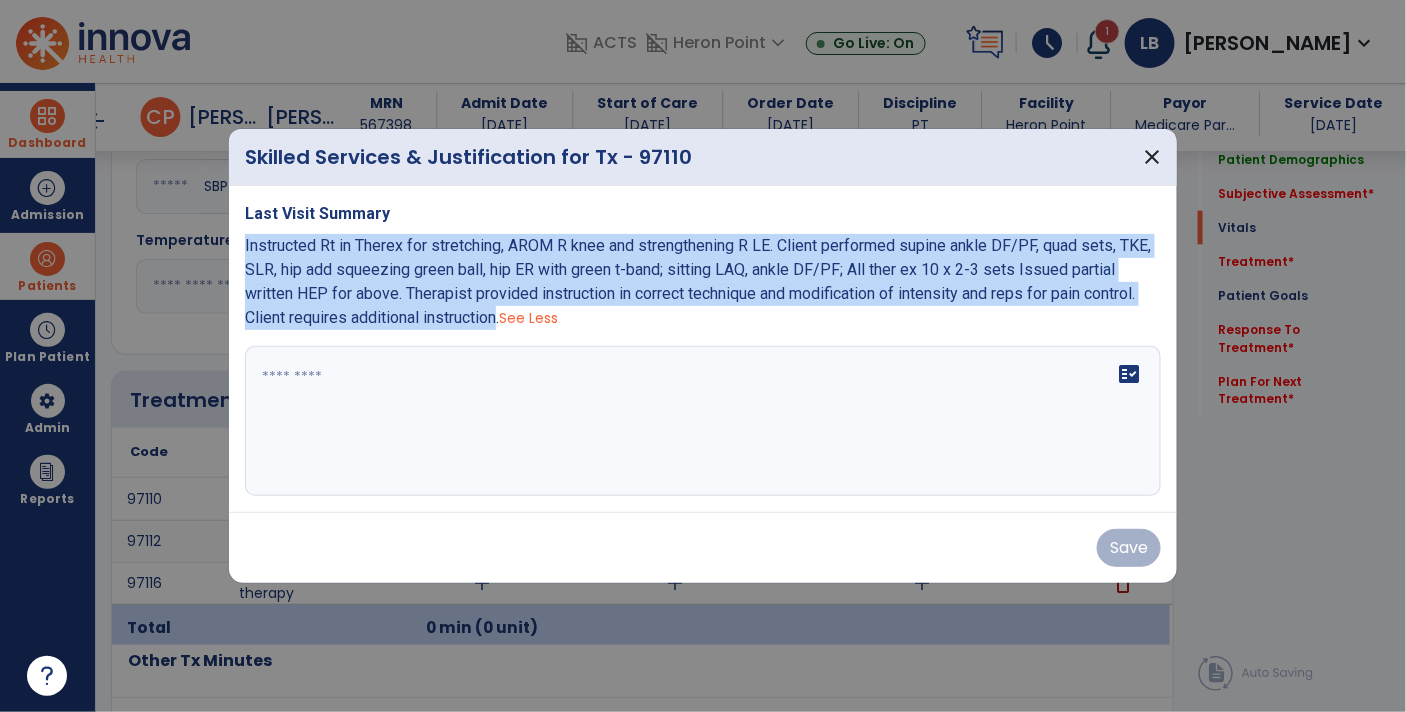 drag, startPoint x: 245, startPoint y: 241, endPoint x: 498, endPoint y: 321, distance: 265.34695 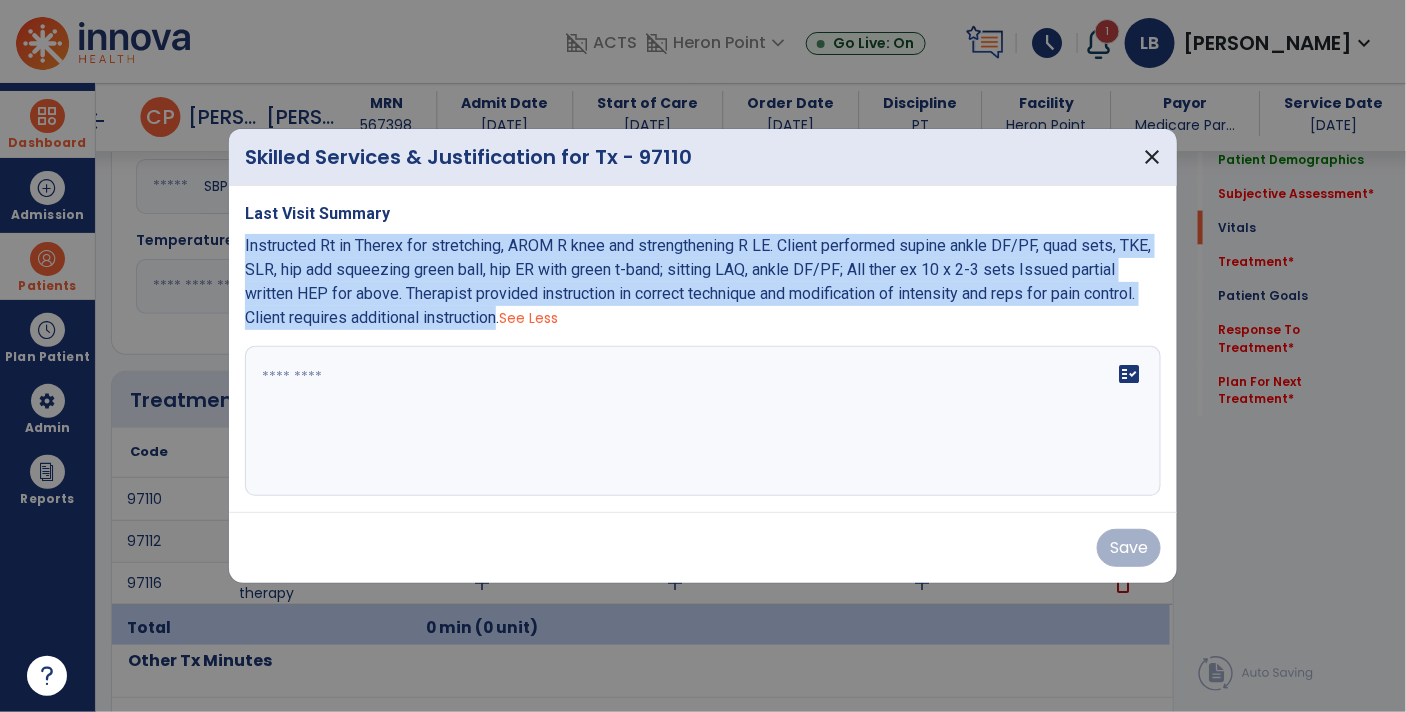 click on "Instructed Rt in Therex for stretching, AROM R knee and strengthening R LE.  Client performed supine ankle DF/PF, quad sets, TKE, SLR, hip add squeezing green ball, hip ER with green t-band; sitting LAQ, ankle DF/PF; All ther ex 10 x 2-3 sets Issued partial written HEP for above. Therapist provided instruction in correct technique and modification of intensity and reps for pain control. Client requires additional instruction." at bounding box center (698, 281) 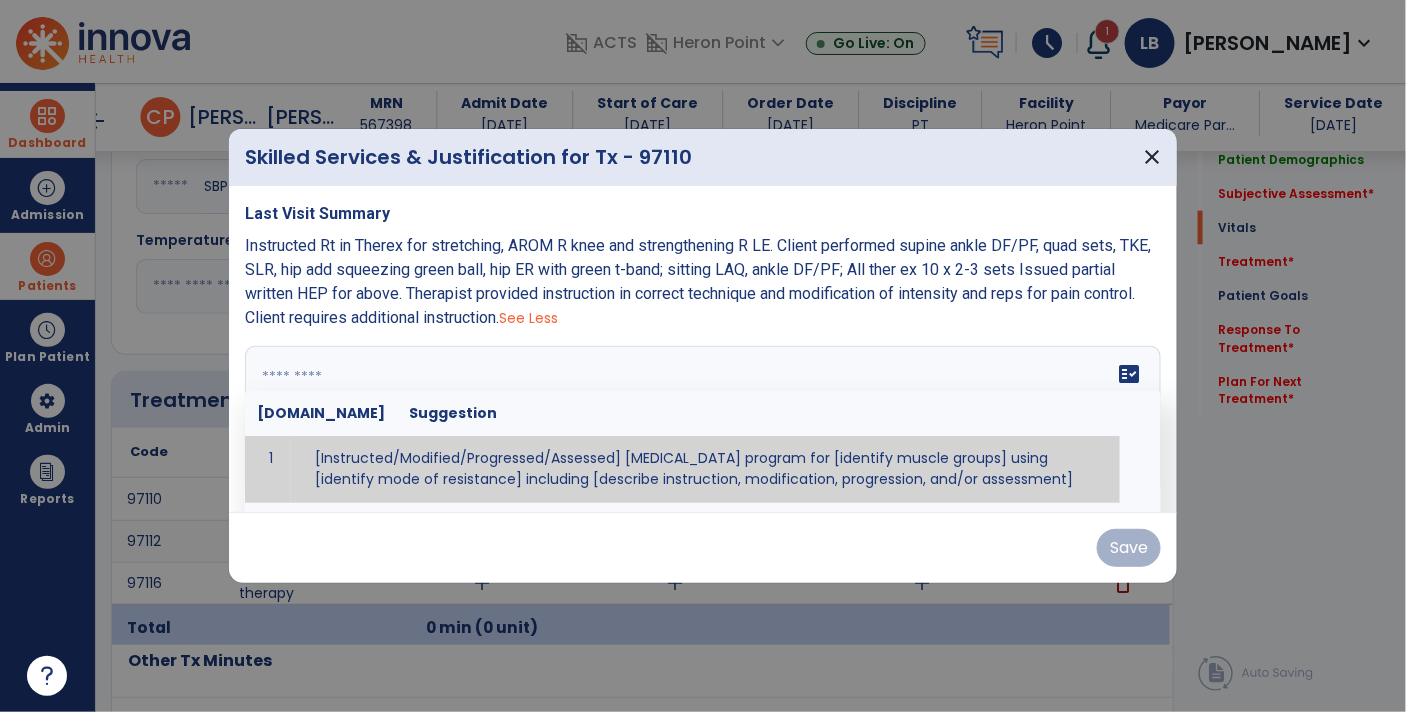 click at bounding box center [701, 421] 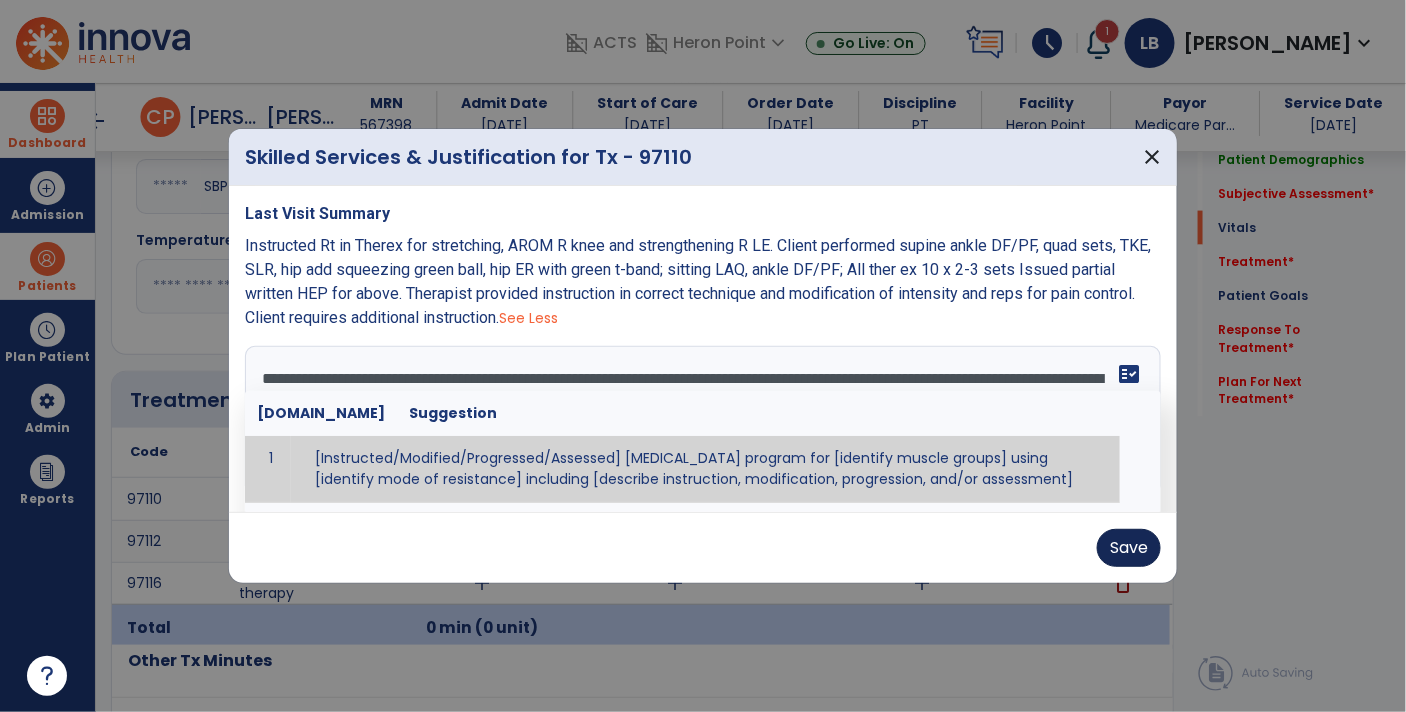 type on "**********" 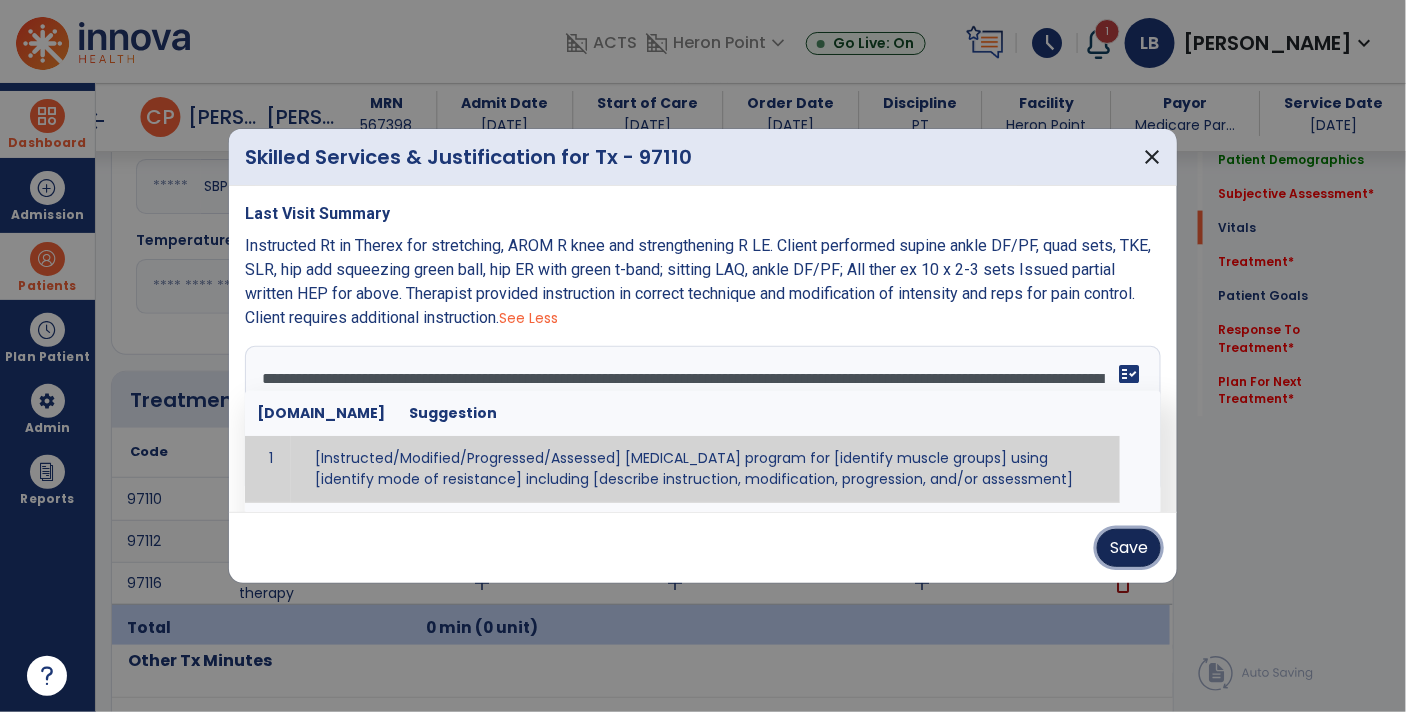click on "Save" at bounding box center [1129, 548] 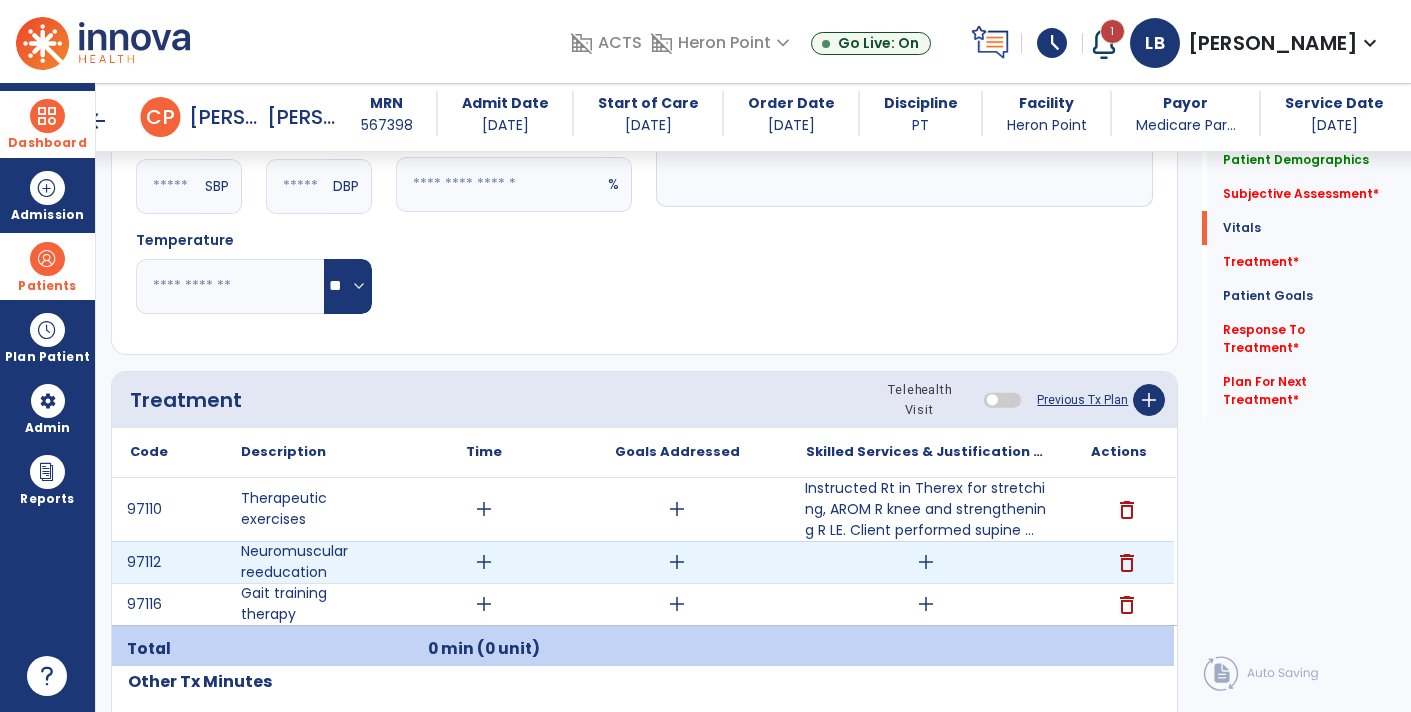 click on "add" at bounding box center [926, 562] 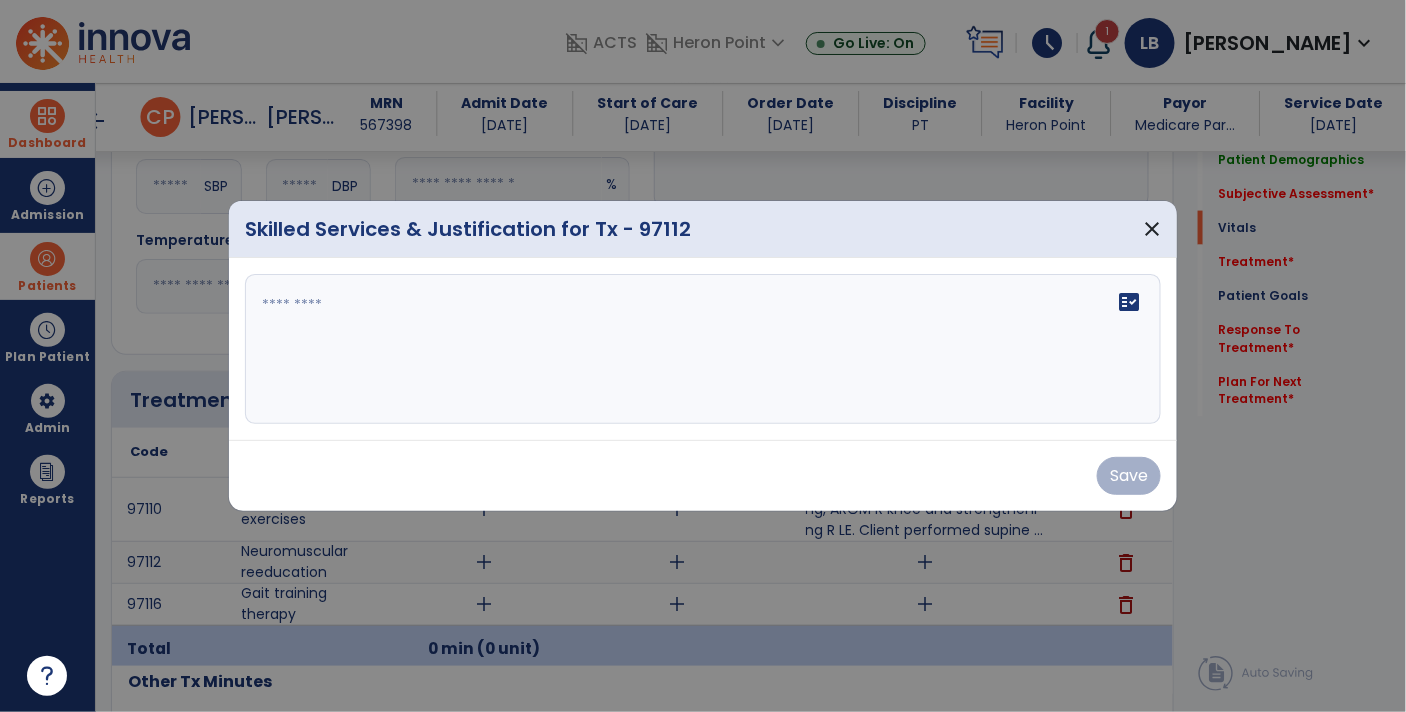 scroll, scrollTop: 878, scrollLeft: 0, axis: vertical 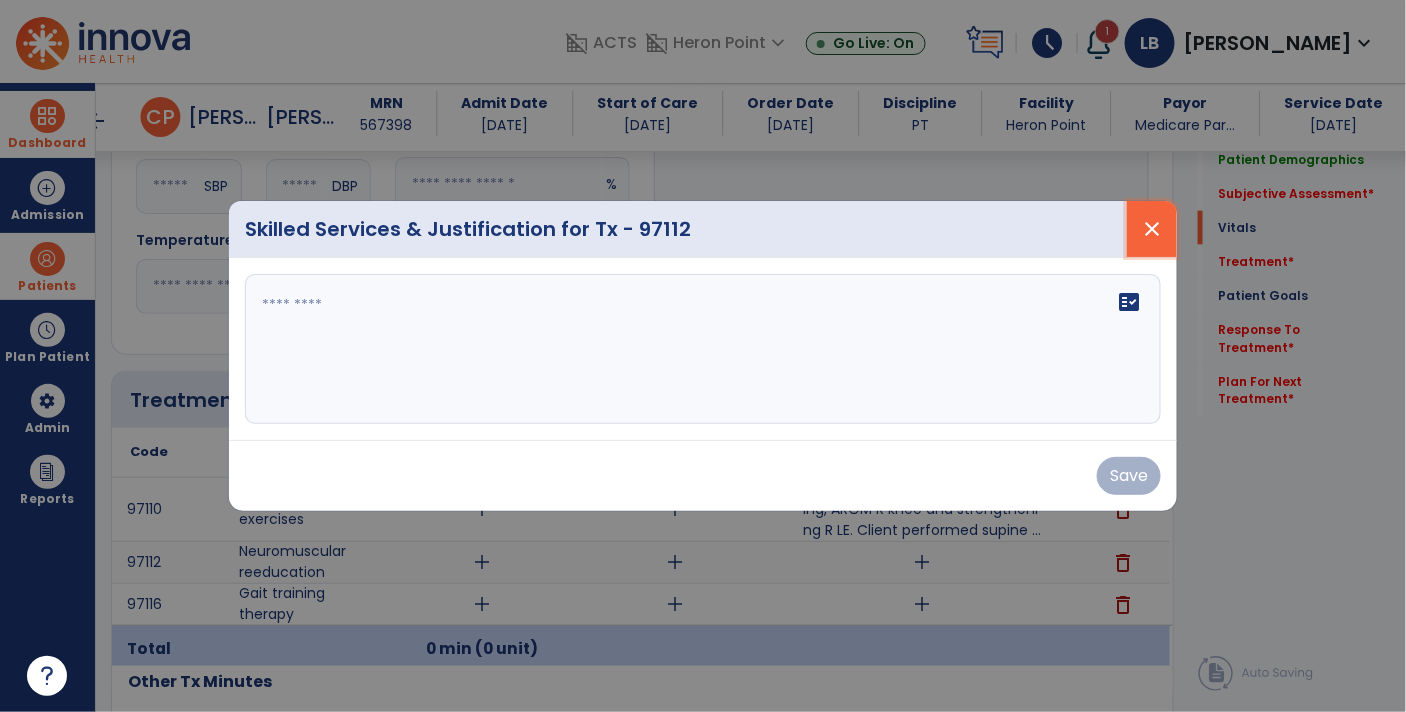 click on "close" at bounding box center (1152, 229) 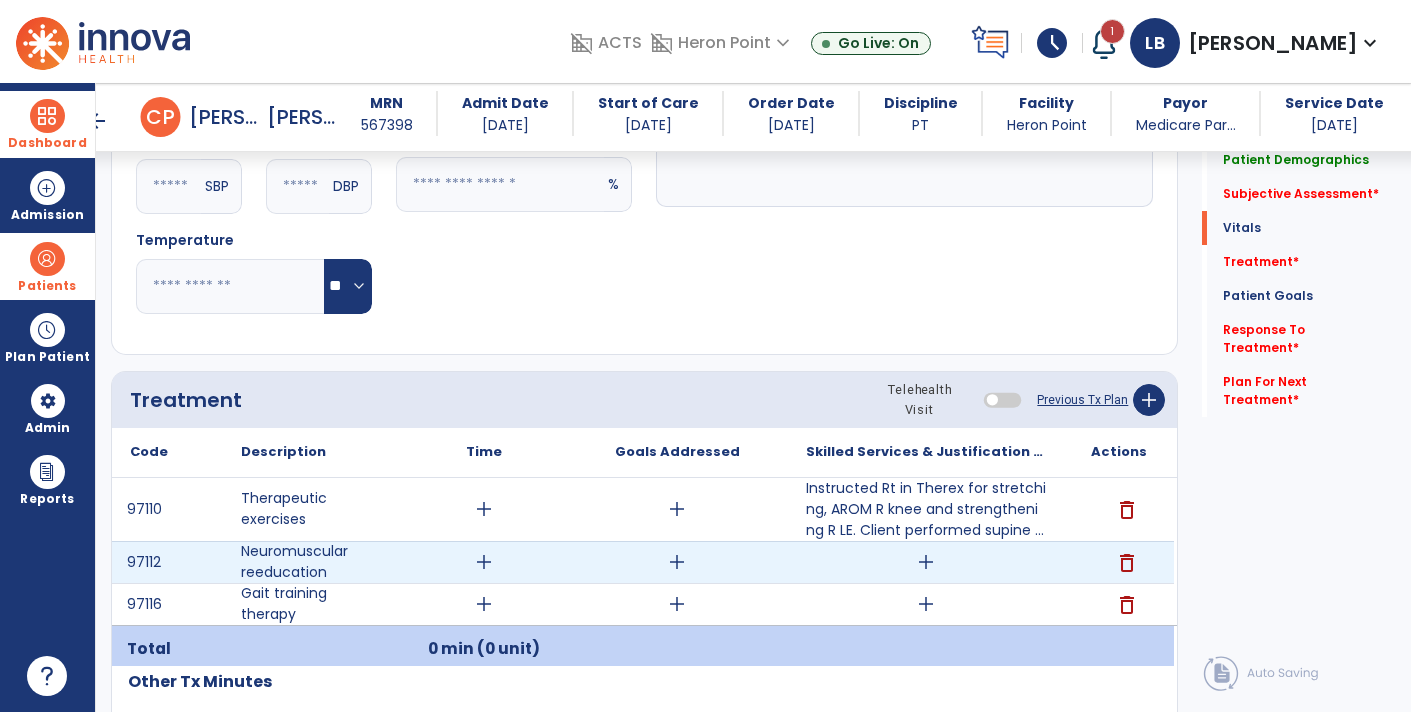 click on "delete" at bounding box center (1127, 563) 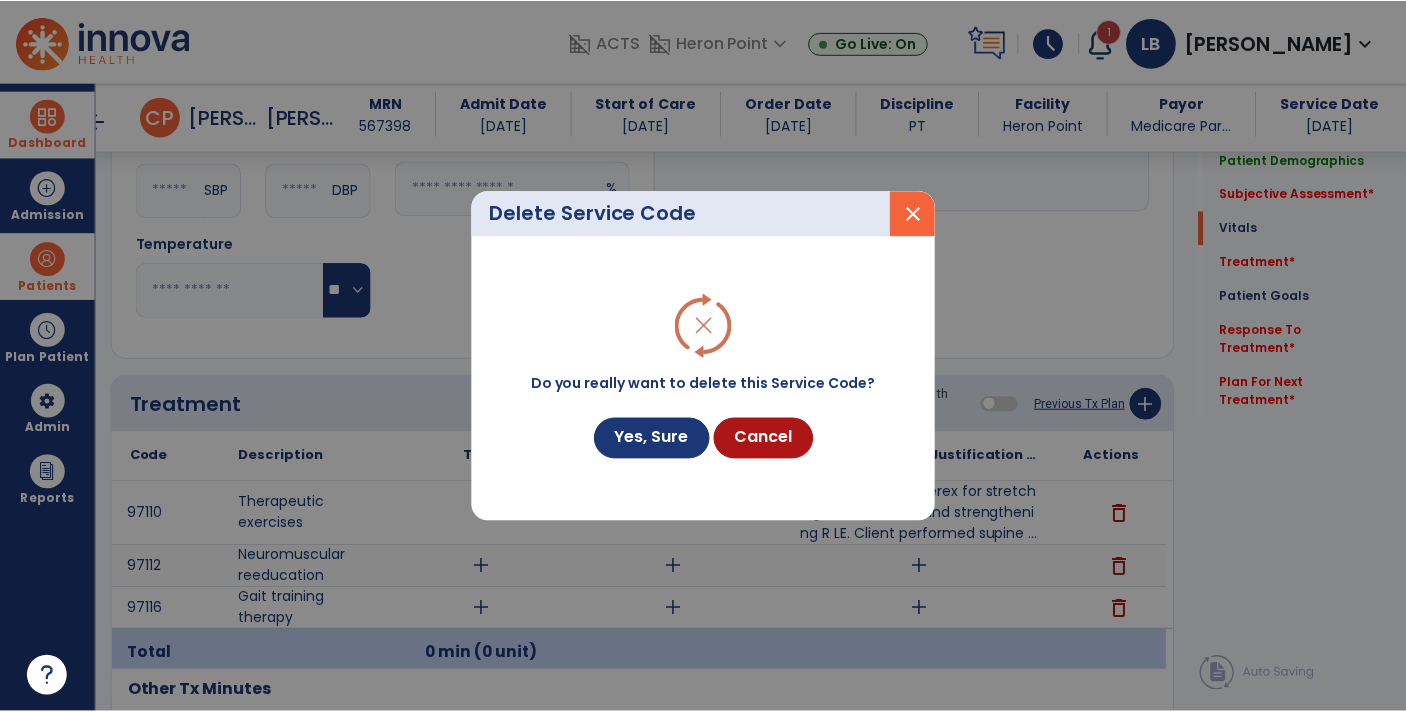 scroll, scrollTop: 878, scrollLeft: 0, axis: vertical 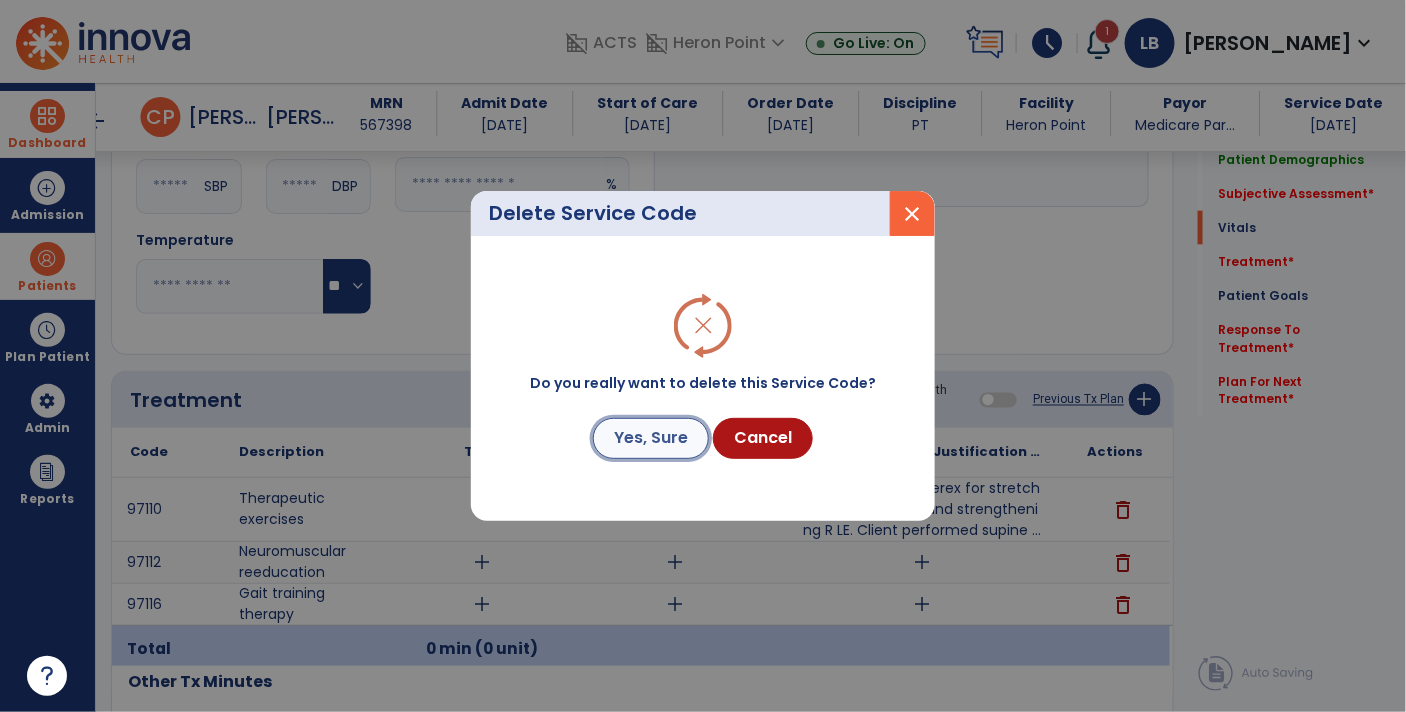 click on "Yes, Sure" at bounding box center [651, 438] 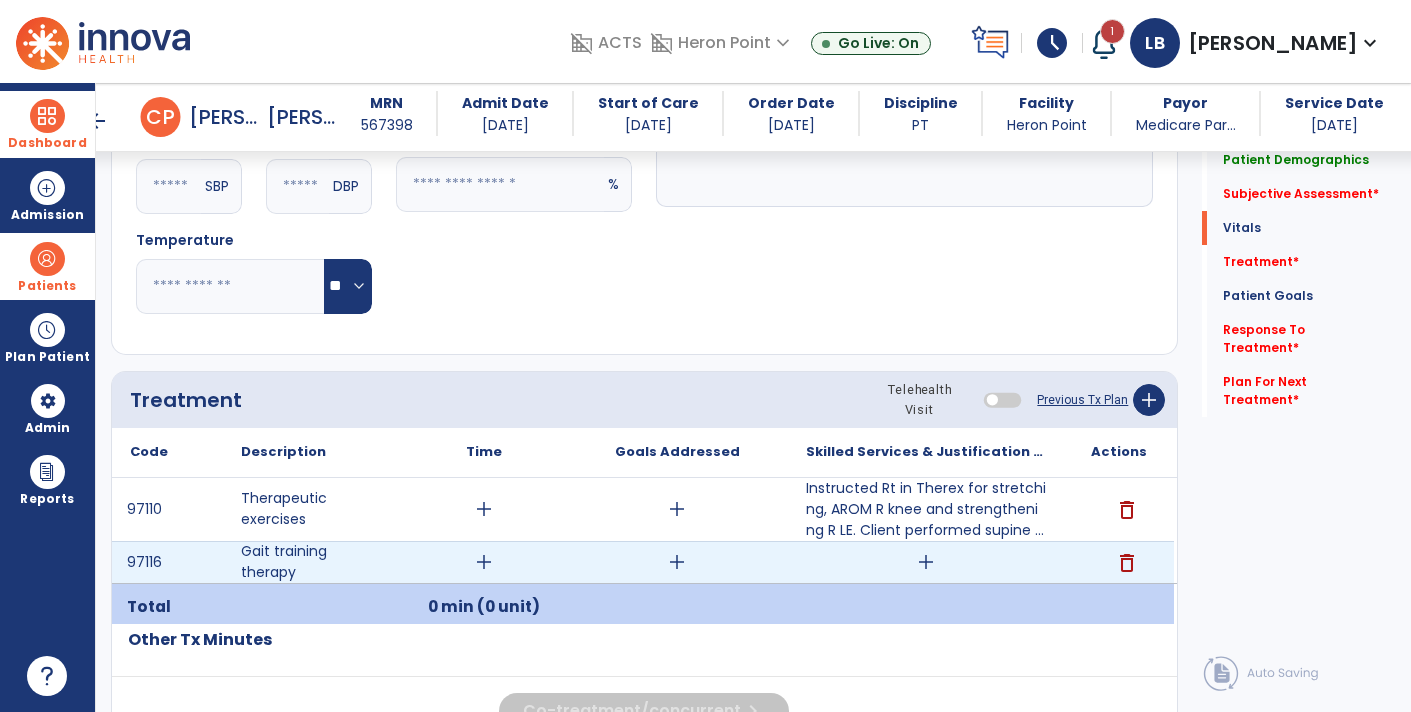 click on "add" at bounding box center (926, 562) 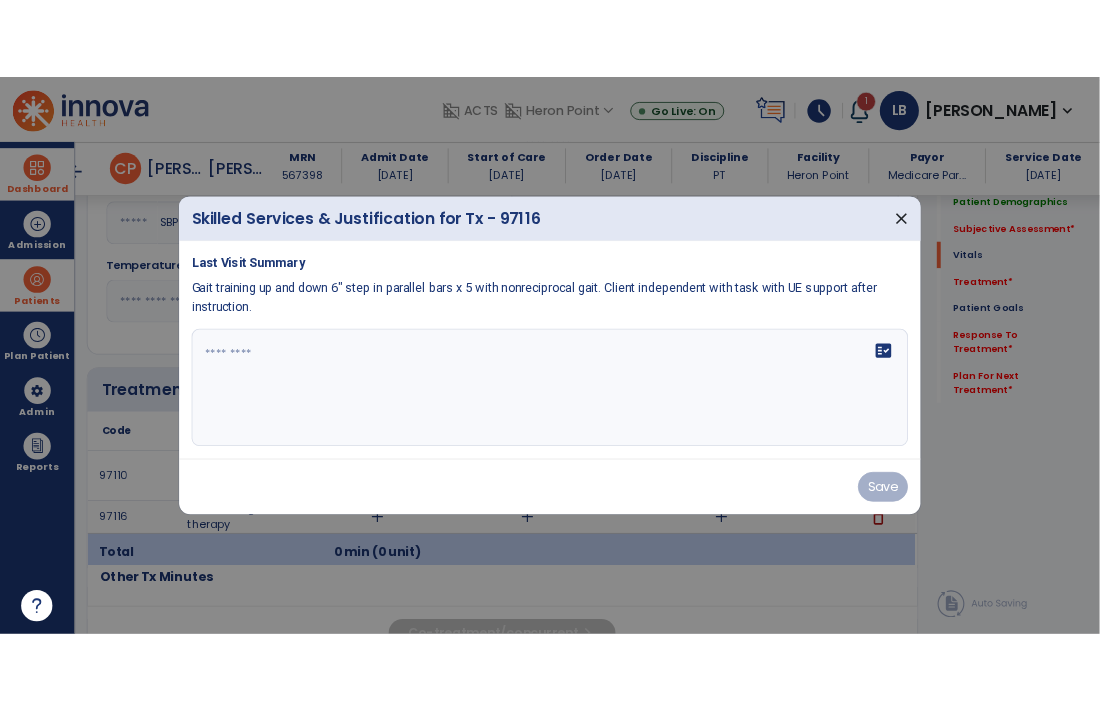 scroll, scrollTop: 878, scrollLeft: 0, axis: vertical 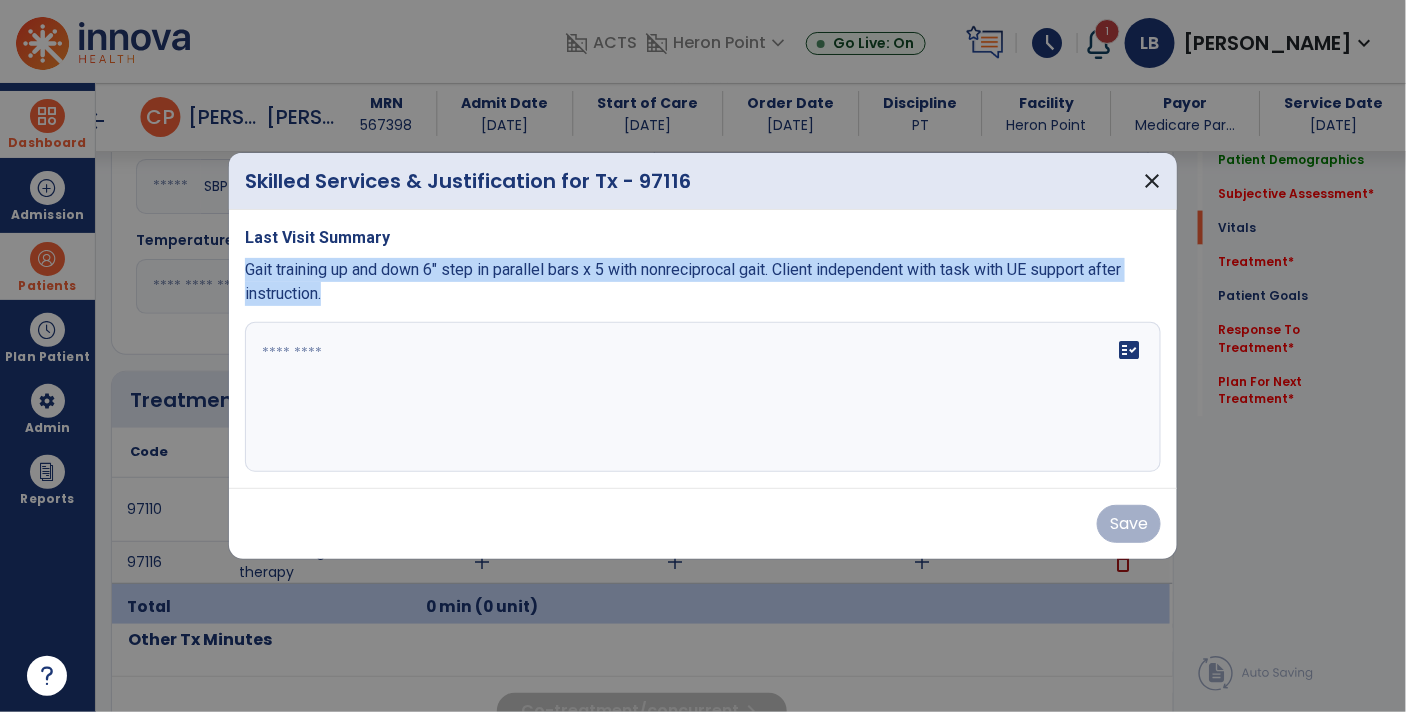 drag, startPoint x: 246, startPoint y: 266, endPoint x: 335, endPoint y: 289, distance: 91.92388 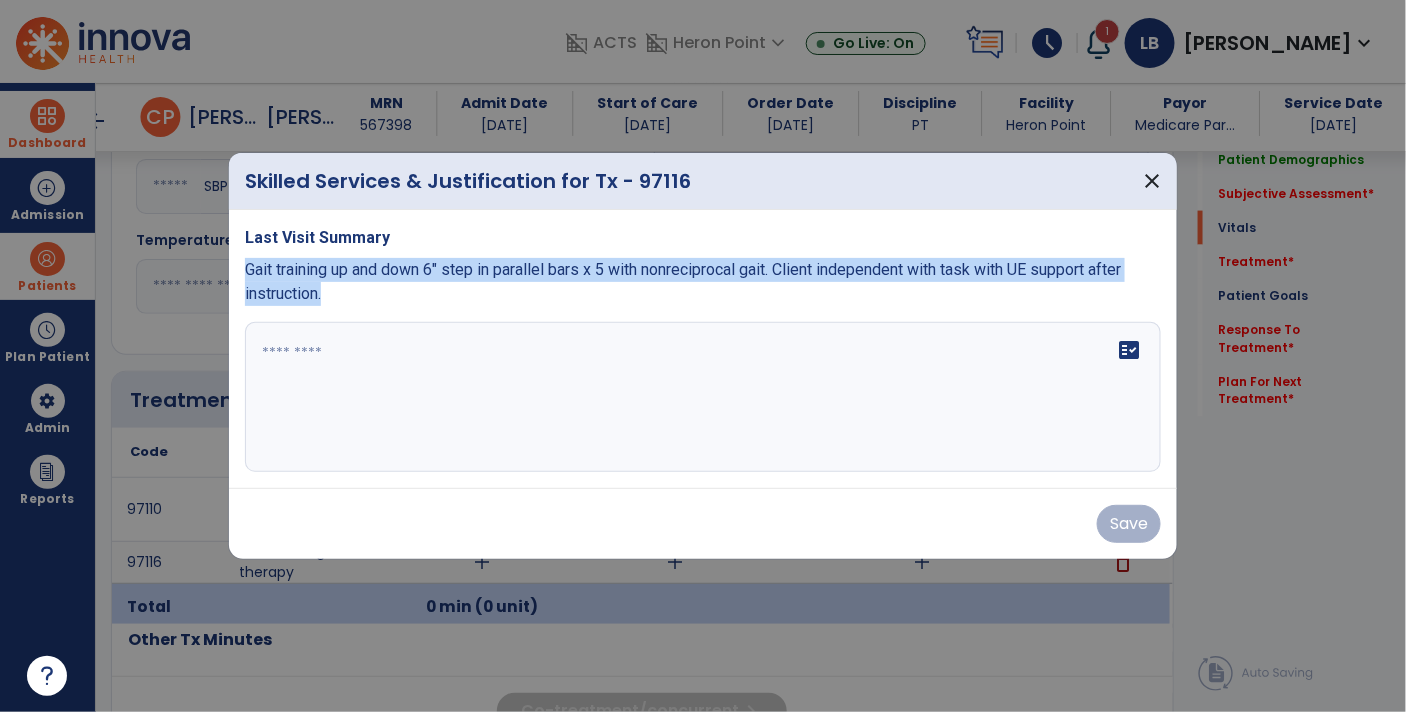 click on "Gait training up and down 6" step in parallel bars x 5 with nonreciprocal gait. Client independent with task with UE support after instruction." at bounding box center [703, 282] 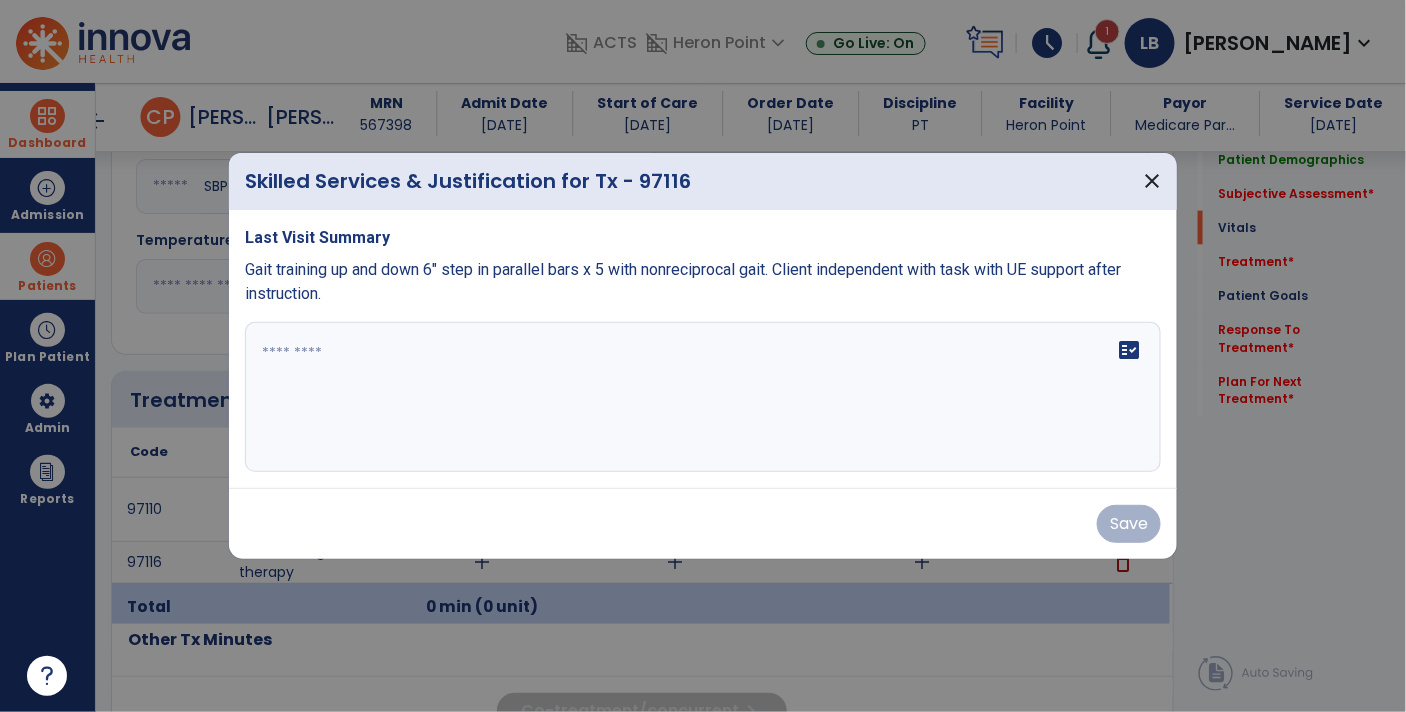 click at bounding box center [703, 397] 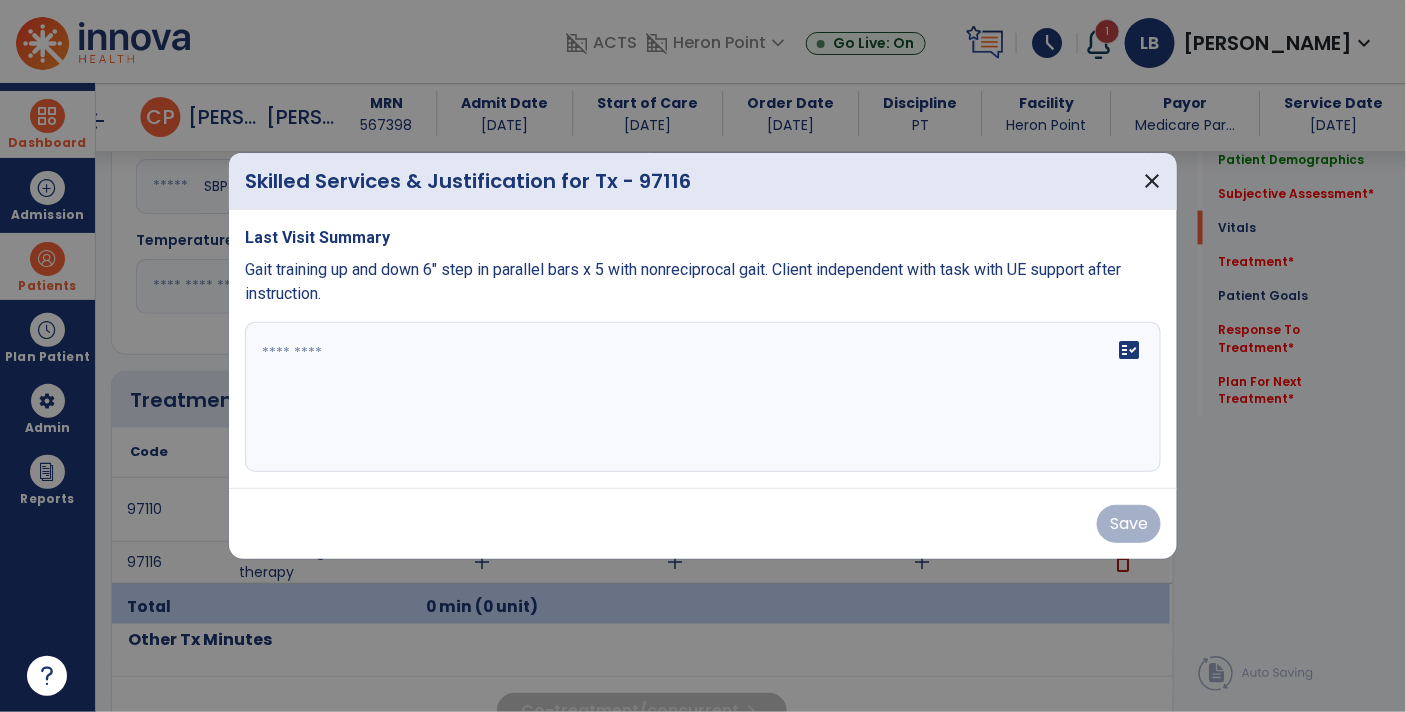 click 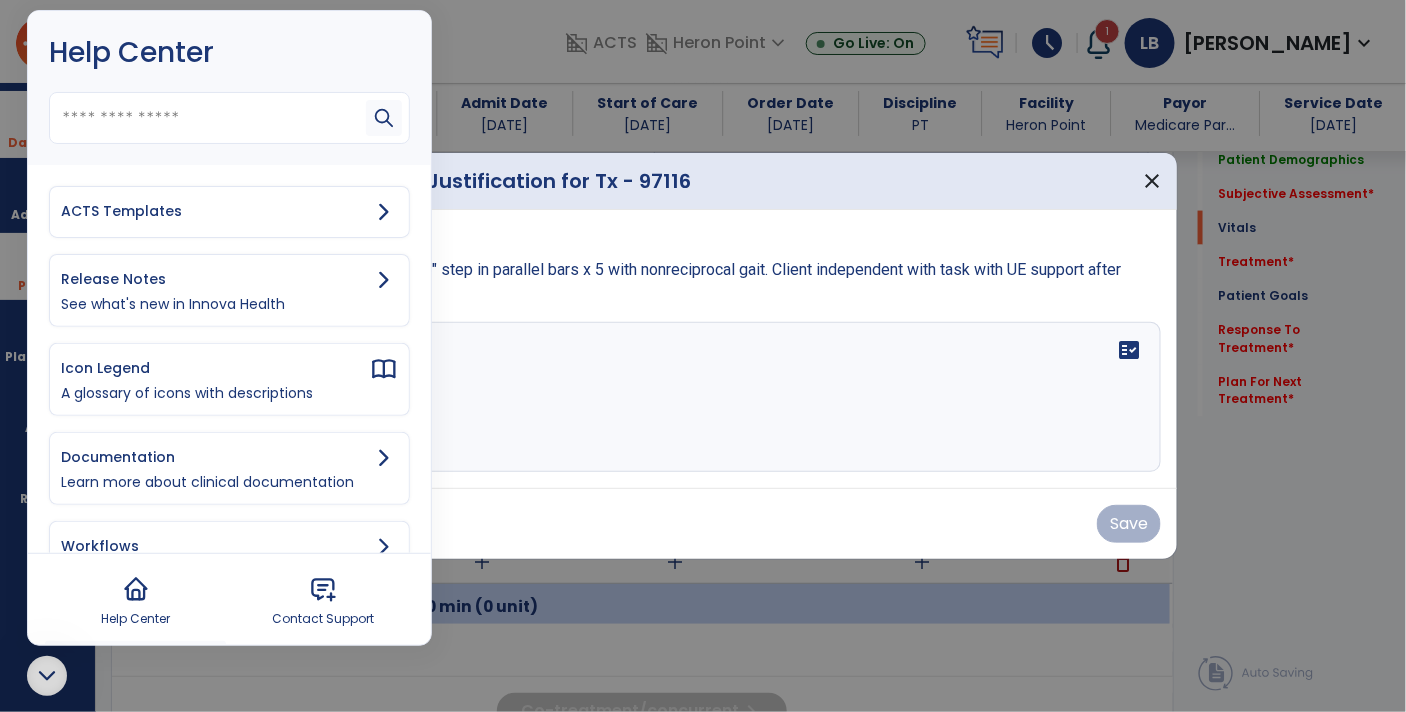 click on "ACTS Templates" at bounding box center [215, 211] 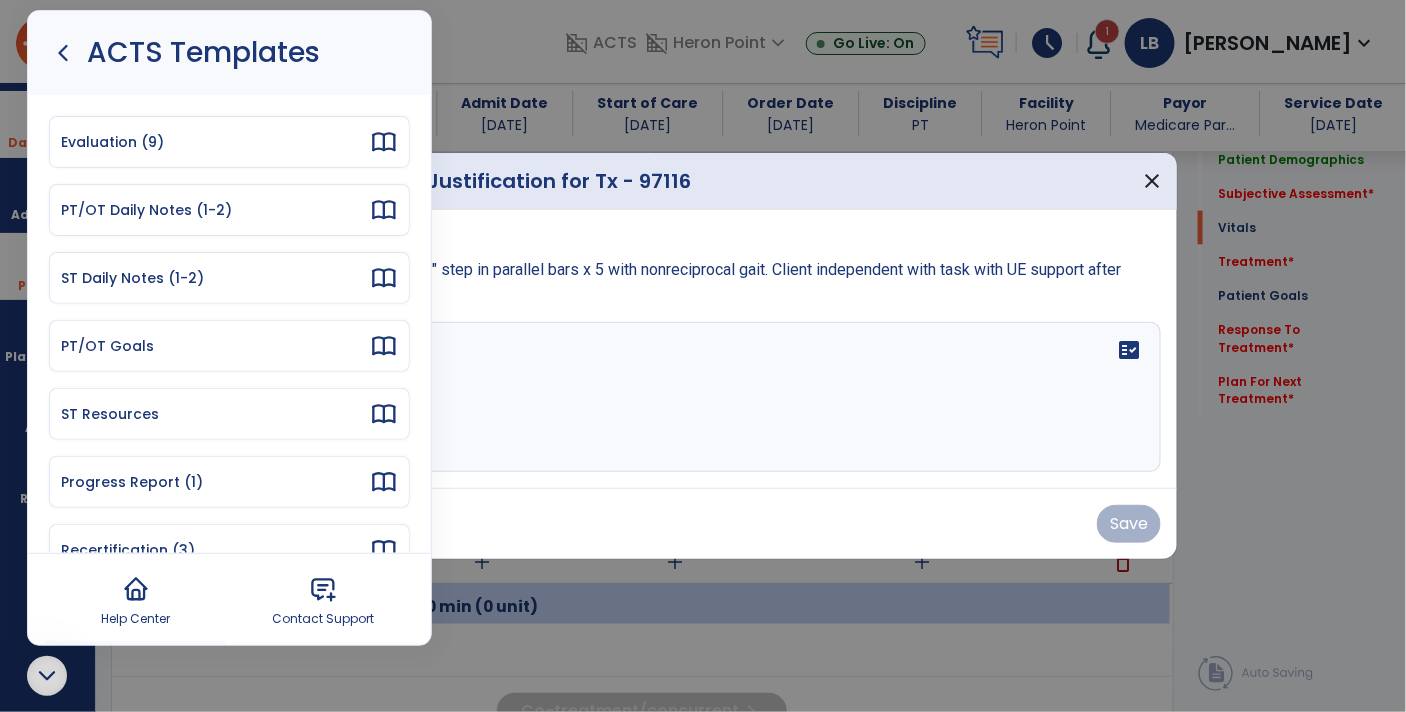 click on "PT/OT Daily Notes (1-2)" at bounding box center (215, 210) 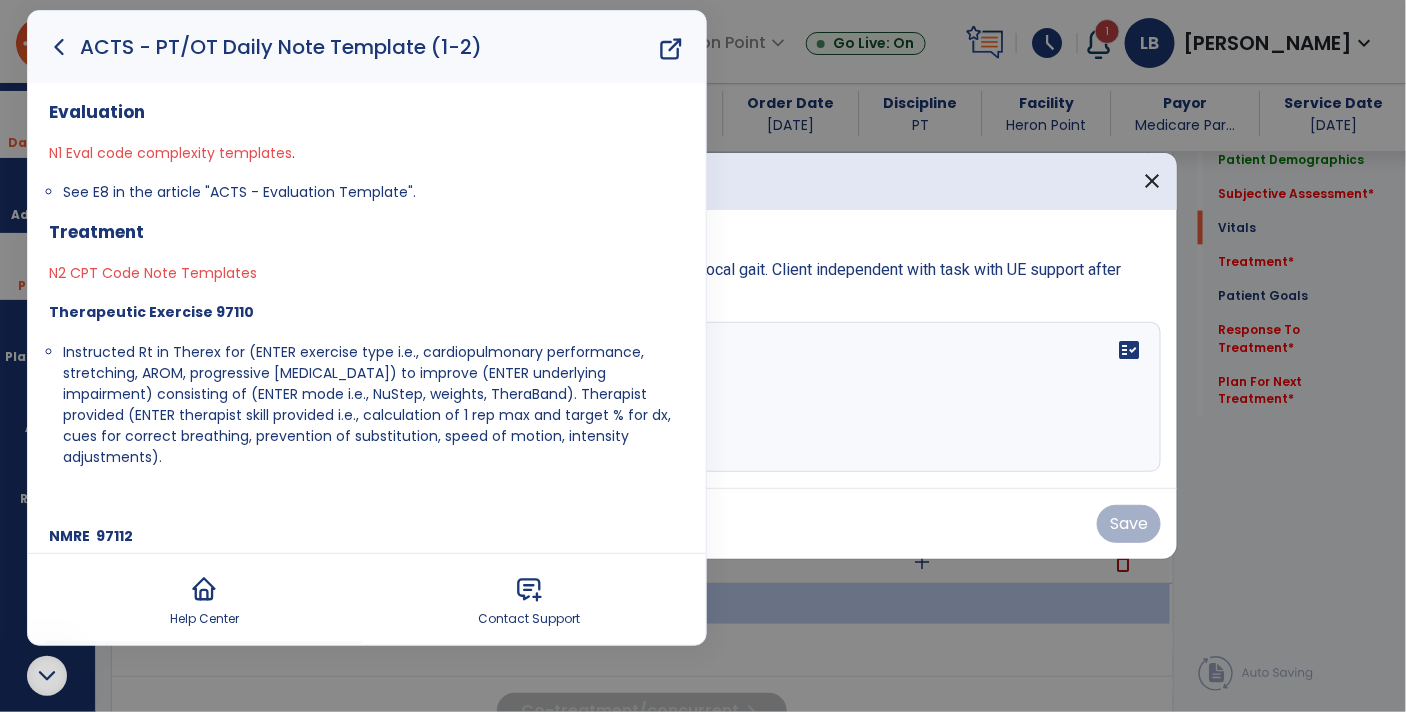 click 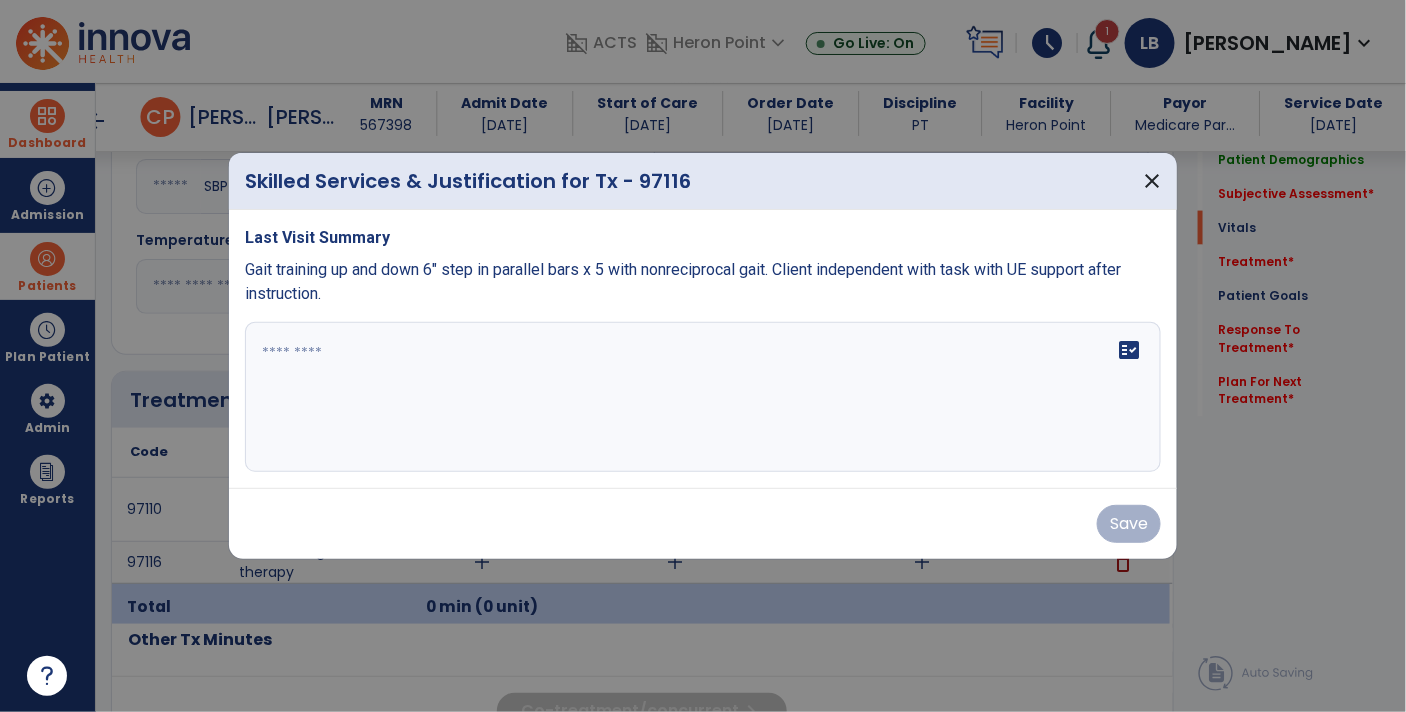 click at bounding box center [703, 397] 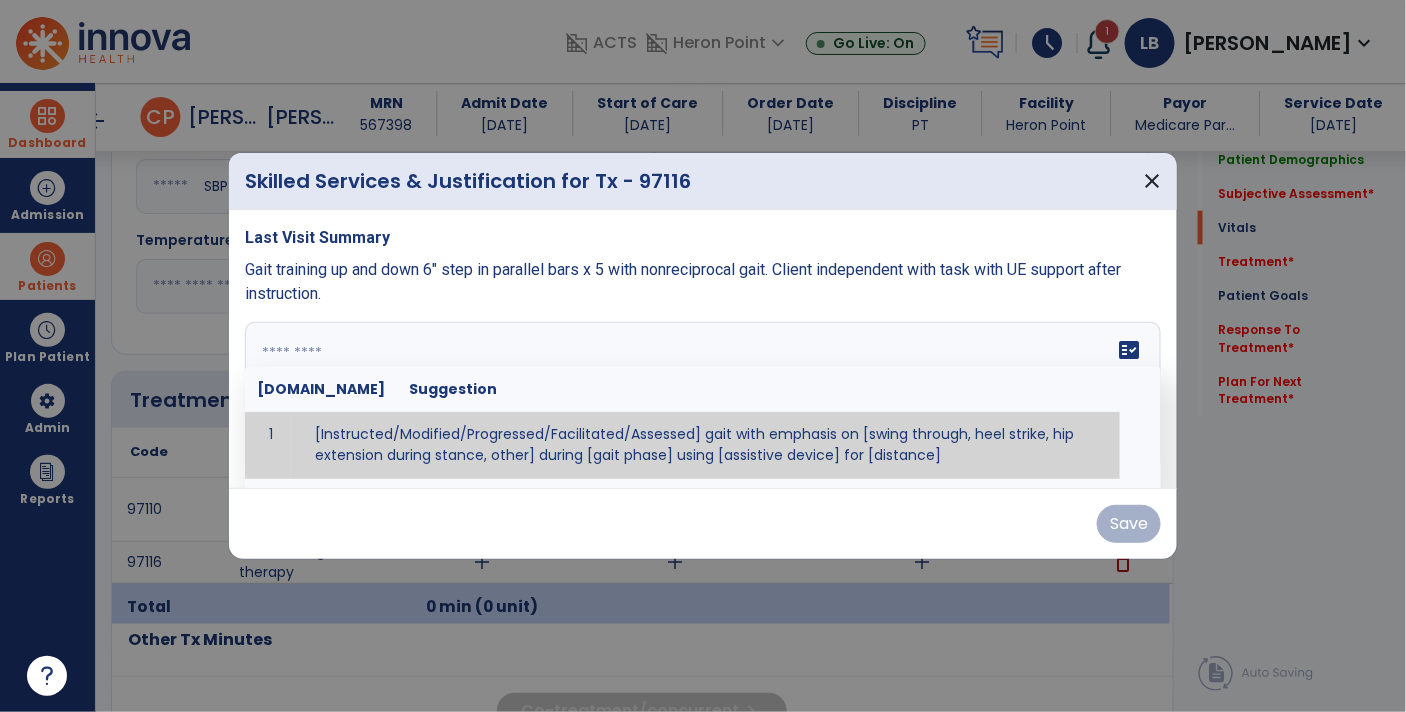 click at bounding box center [701, 397] 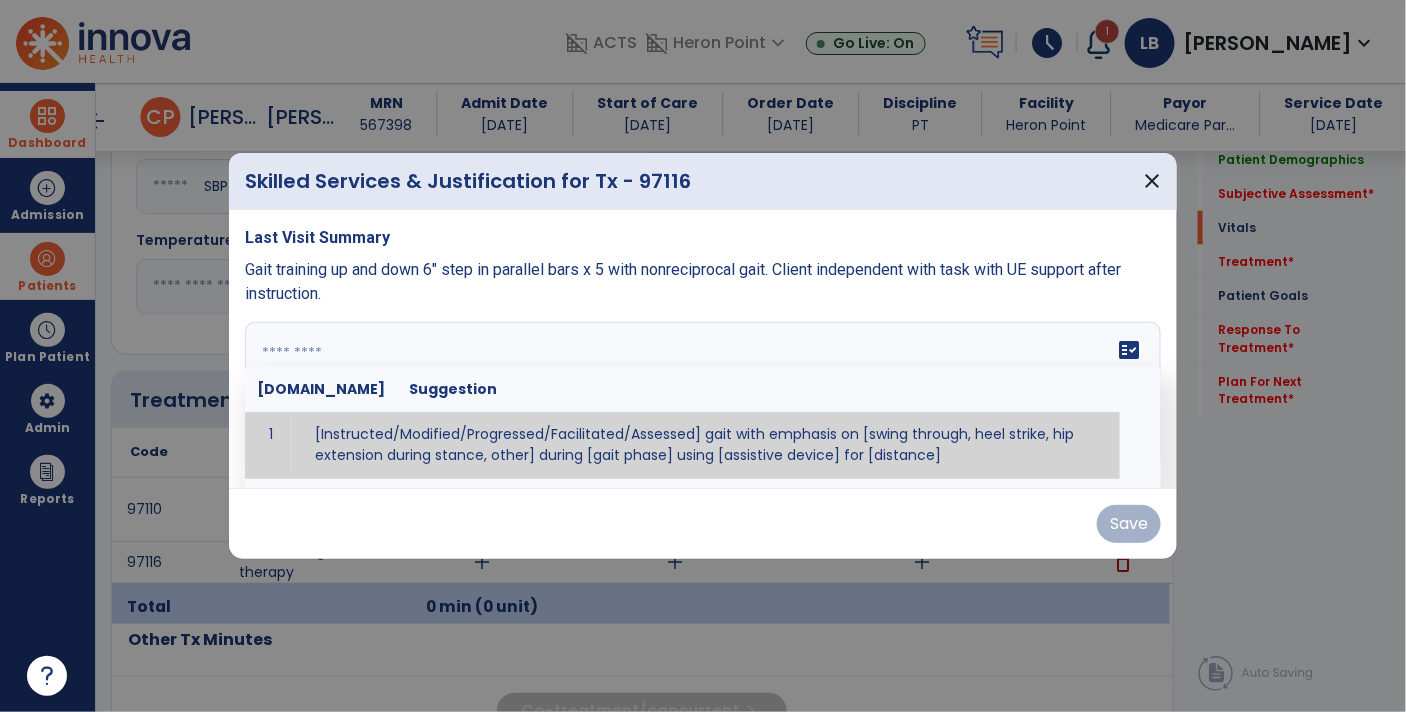 paste on "**********" 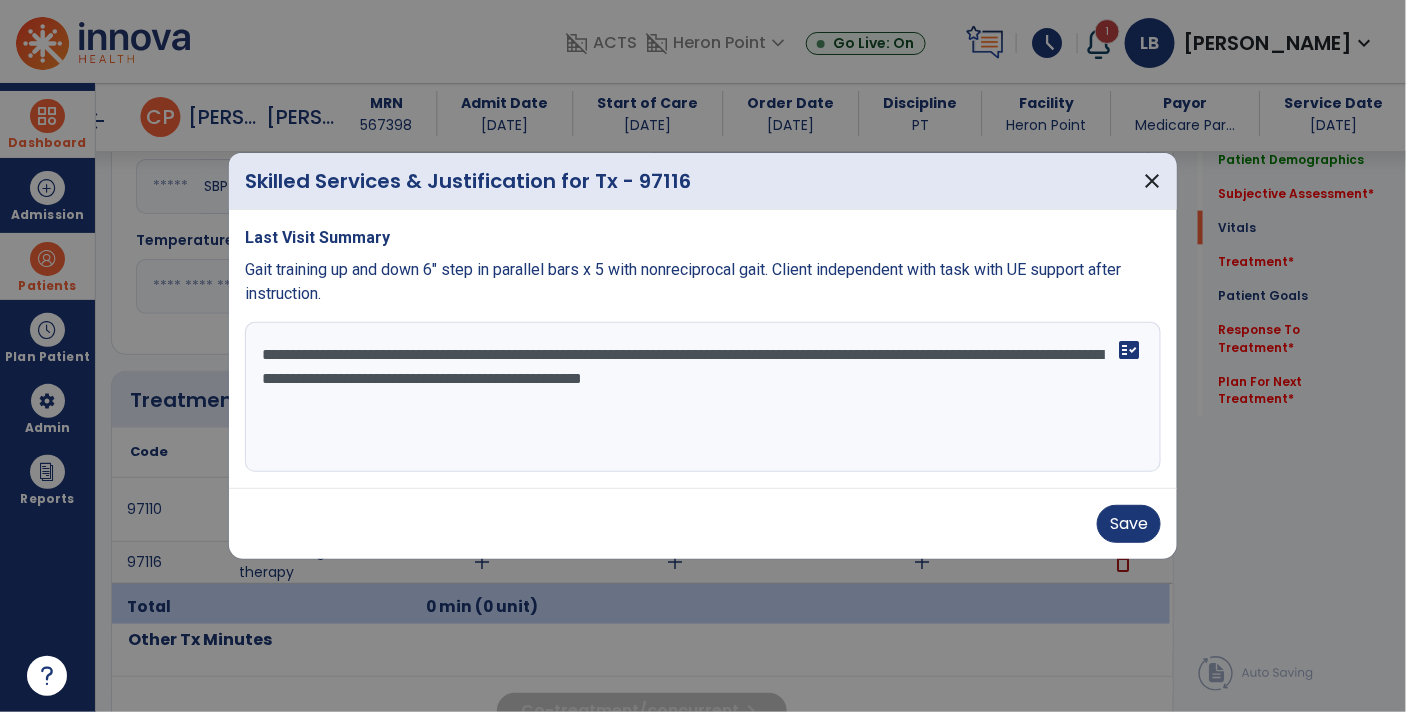 click on "**********" at bounding box center (703, 397) 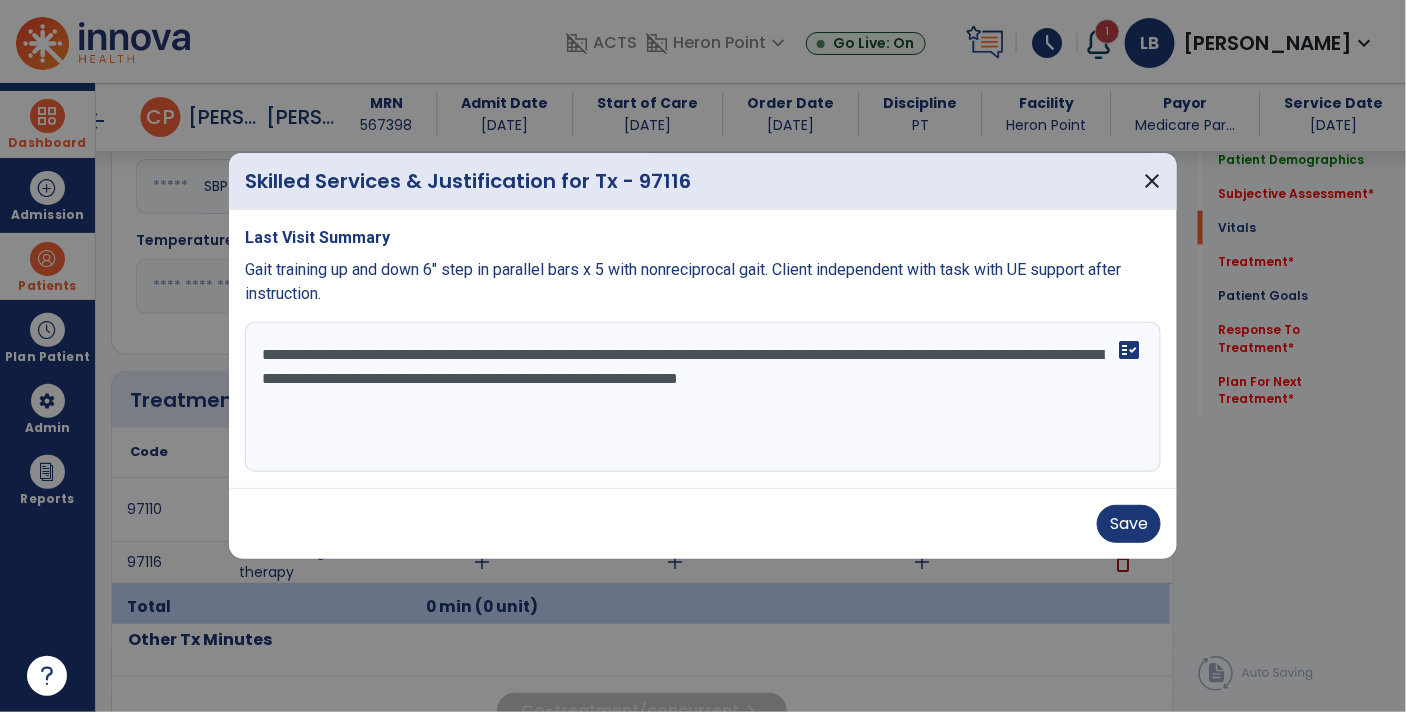click on "**********" at bounding box center [703, 397] 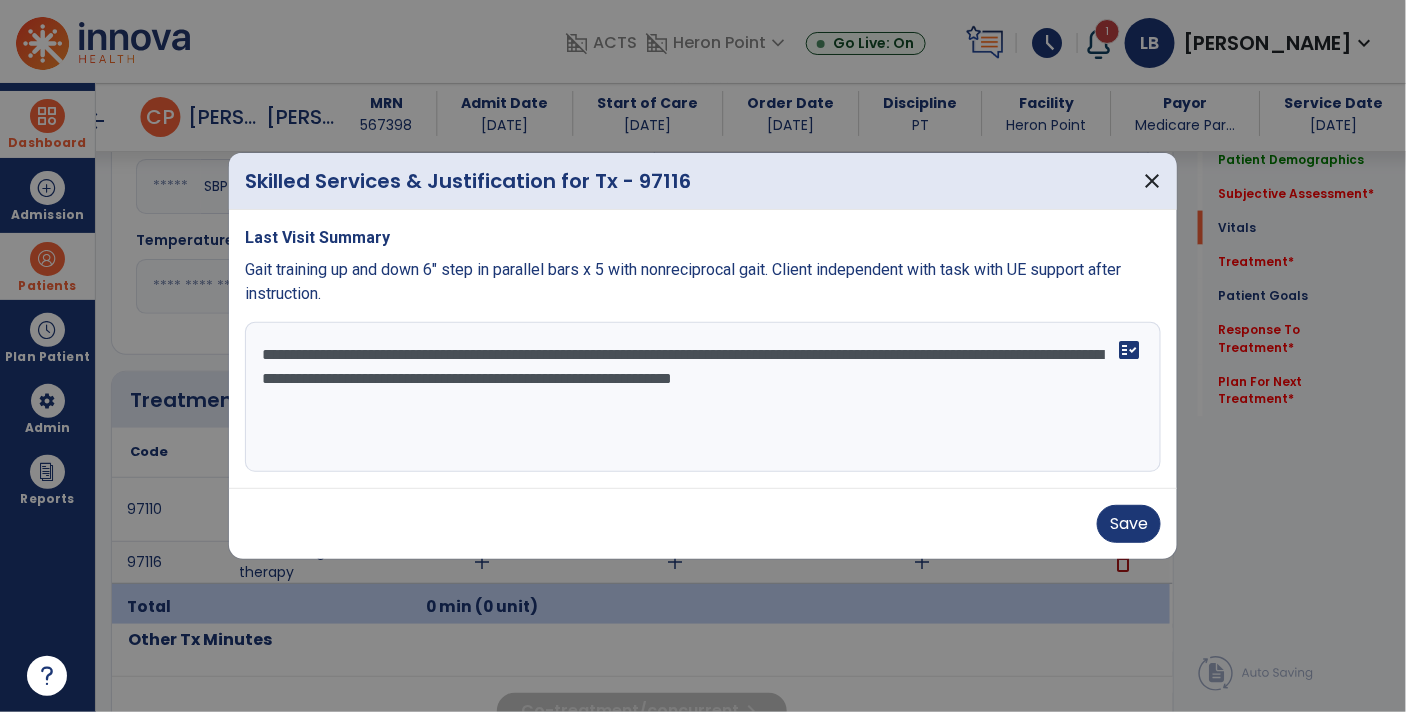 click on "**********" at bounding box center [703, 397] 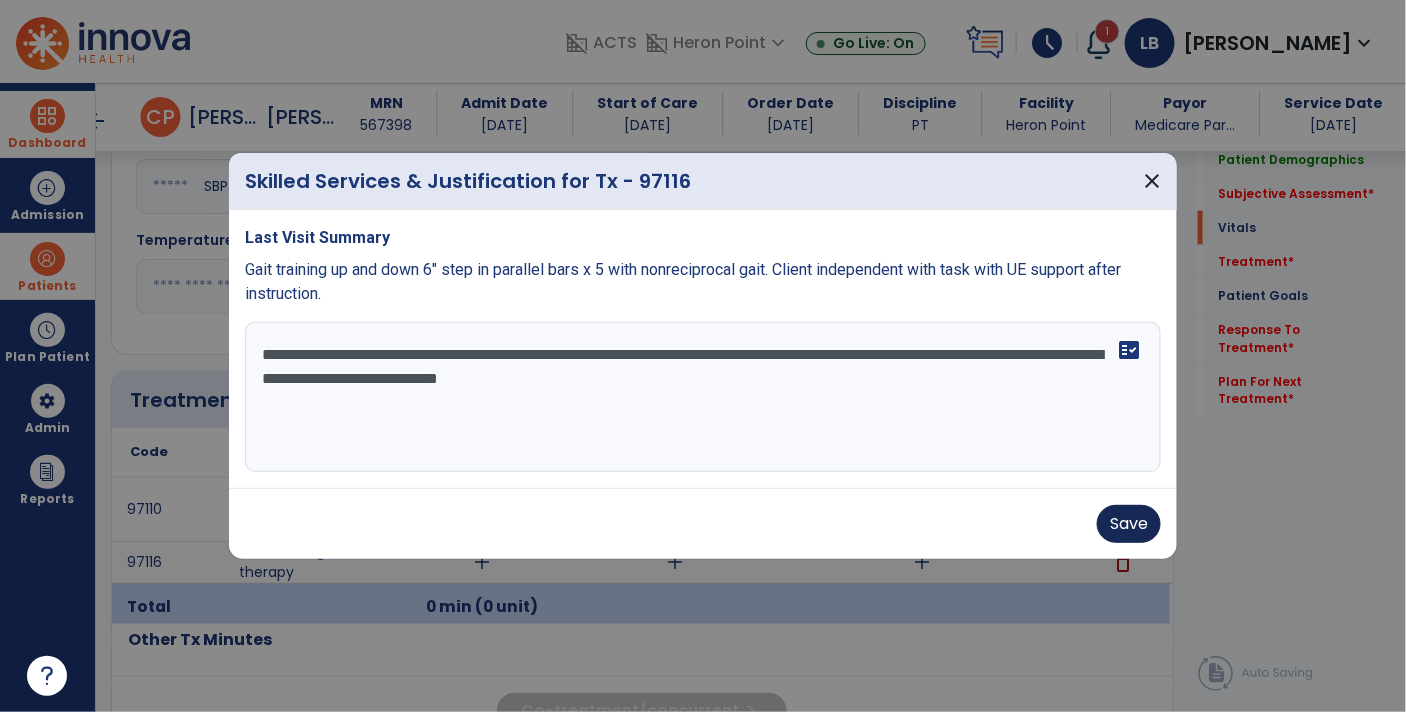 type on "**********" 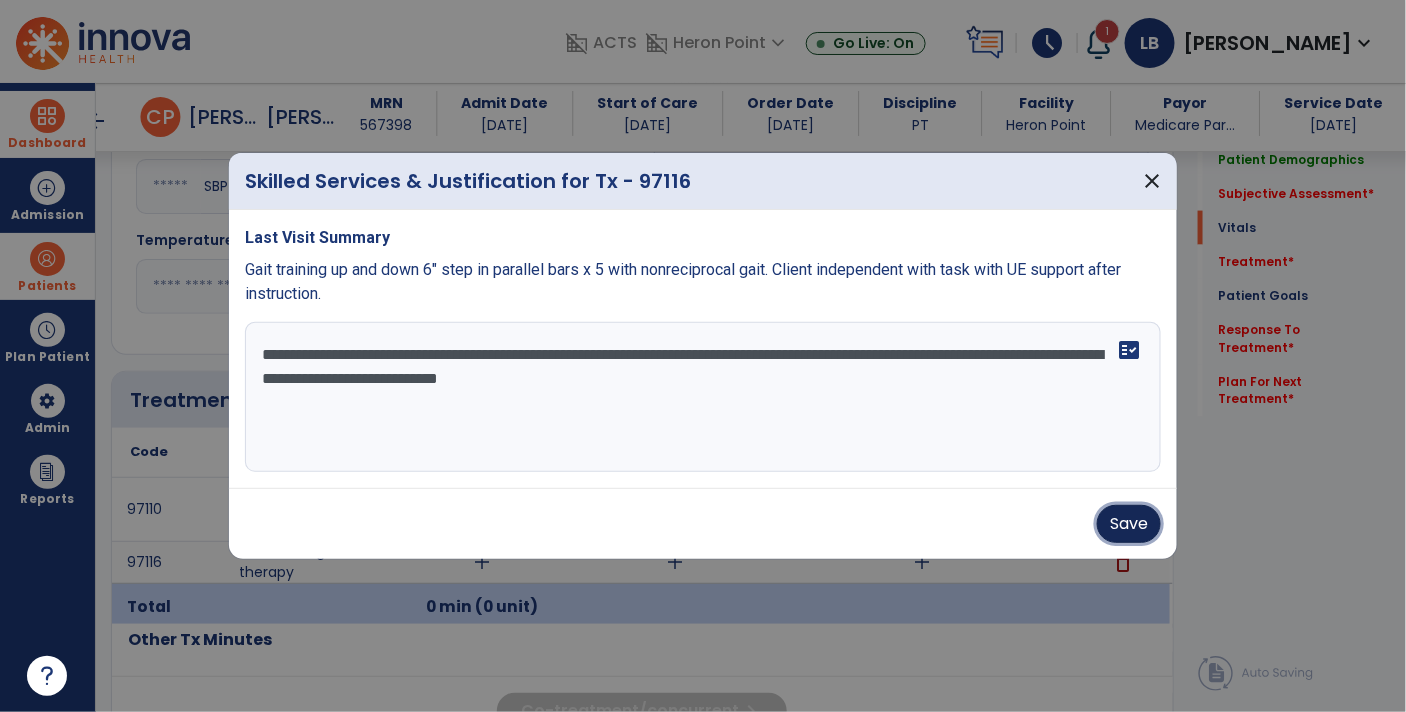click on "Save" at bounding box center (1129, 524) 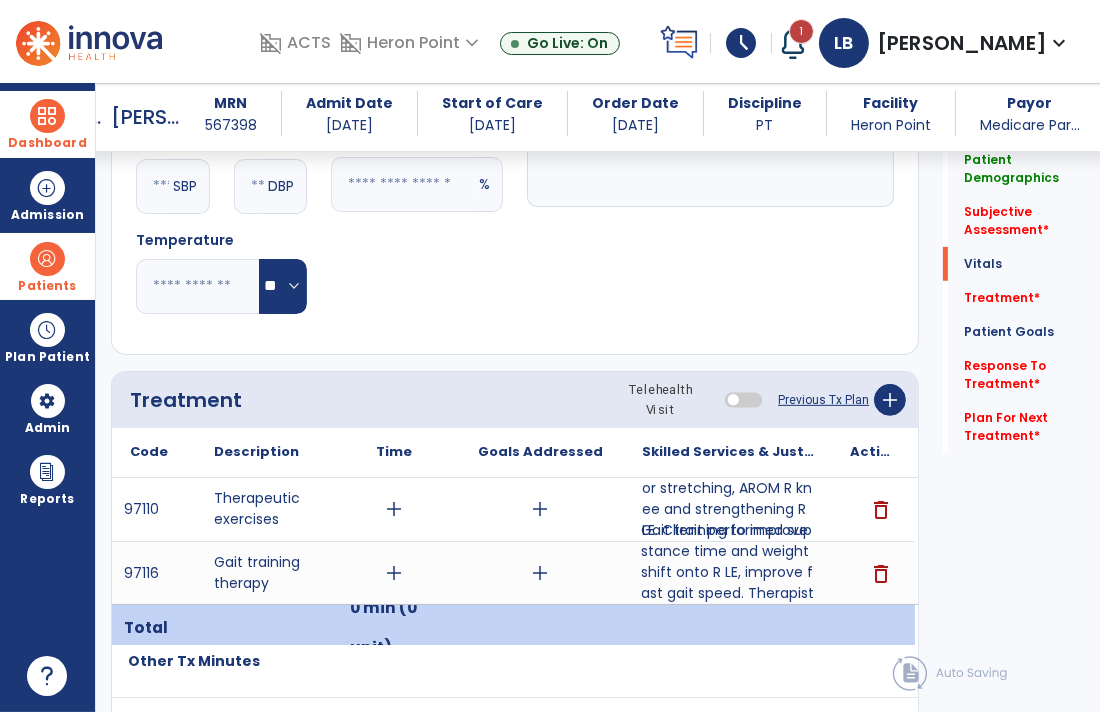 scroll, scrollTop: 878, scrollLeft: 0, axis: vertical 